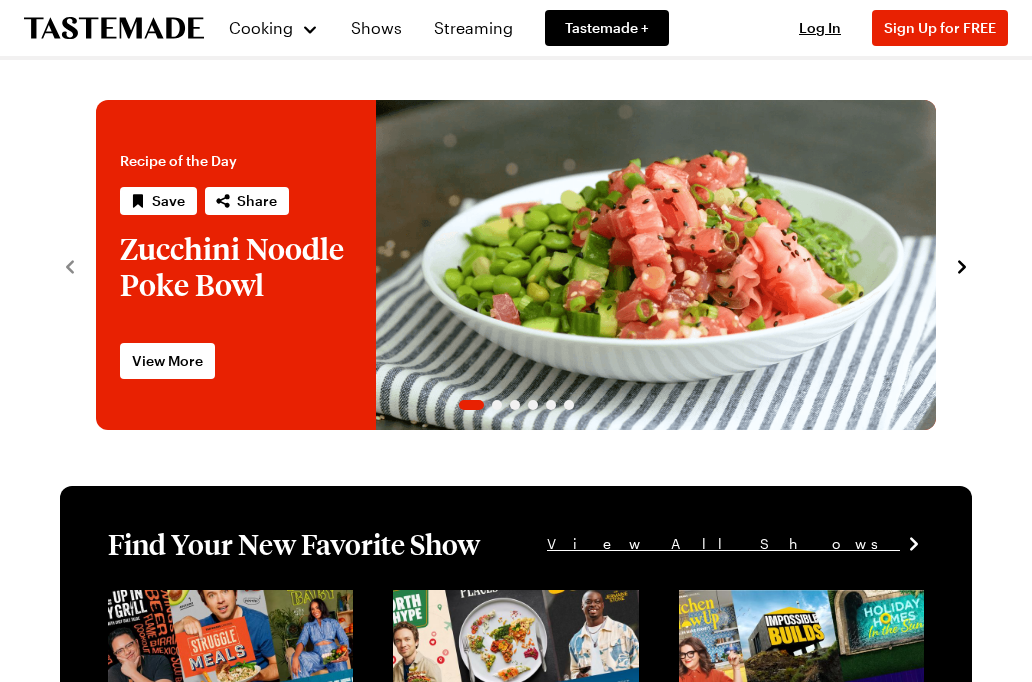 scroll, scrollTop: 0, scrollLeft: 0, axis: both 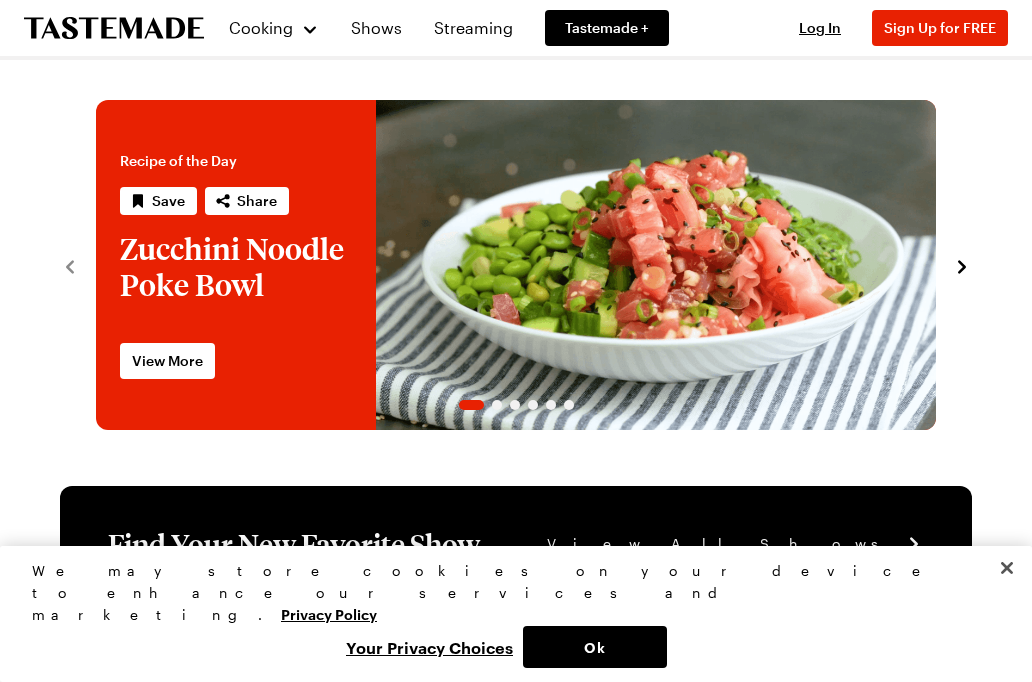 click on "Ok" at bounding box center (595, 647) 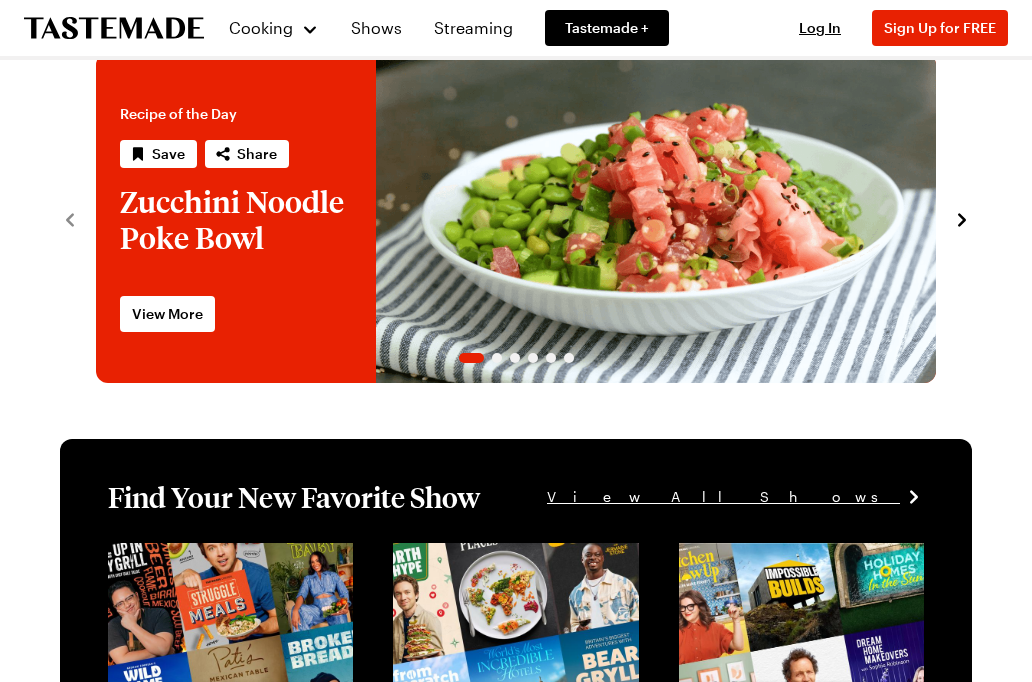 scroll, scrollTop: 14, scrollLeft: 0, axis: vertical 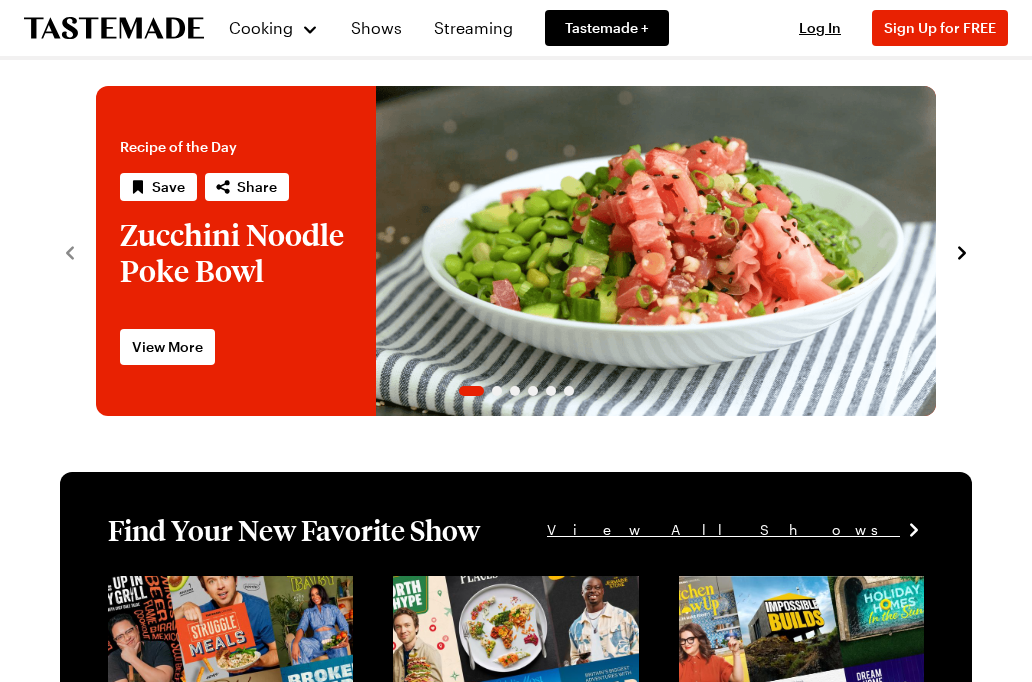 click 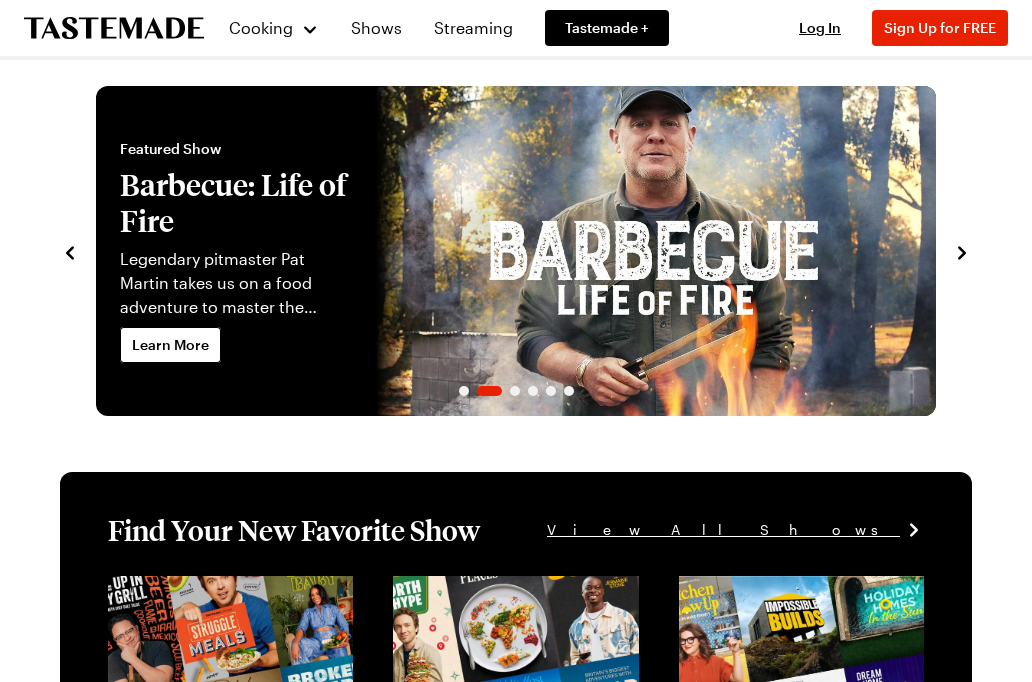 click 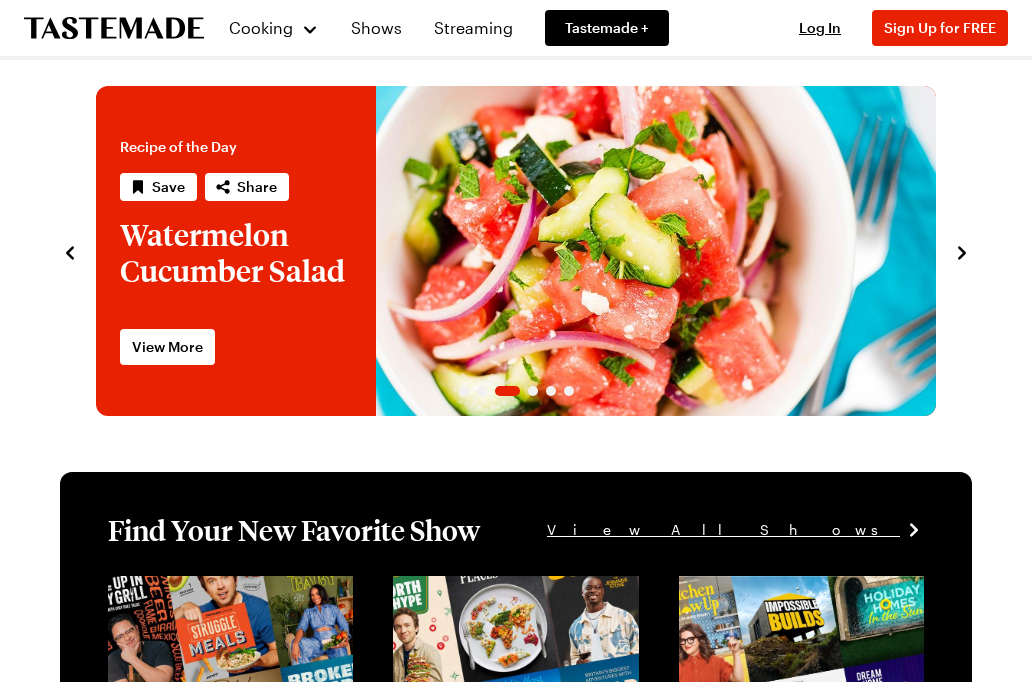 click on "Recipe of the Day Save Share Zucchini Noodle Poke Bowl Zucchini noodles are the base of this tuna poke bowl. View More Featured Show Barbecue: Life of Fire Legendary pitmaster Pat Martin takes us on a food adventure to master the American tradition of barbecue. Learn More Recipe of the Day Save Share Watermelon Cucumber Salad Tossed with red onion, mint and feta cheese, this is the perfect sweet and savory salad for summer. View More Featured Show All Up In My Grill Chef Dale Talde can cook almost anything on a grill and will make your backyard barbecues legendary. Learn More Recipe of the Day Save Share Banana Coconut Smoothie This tropical smoothie, featuring fresh banana, coconut milk, and coconut water, is a hydrating treat on a hot day. View More Featured Show Hardcore Carnivore Jess Pryles is a live fire cook and meat scientist traveling the country to find her favorite proteins. Learn More" at bounding box center [516, 241] 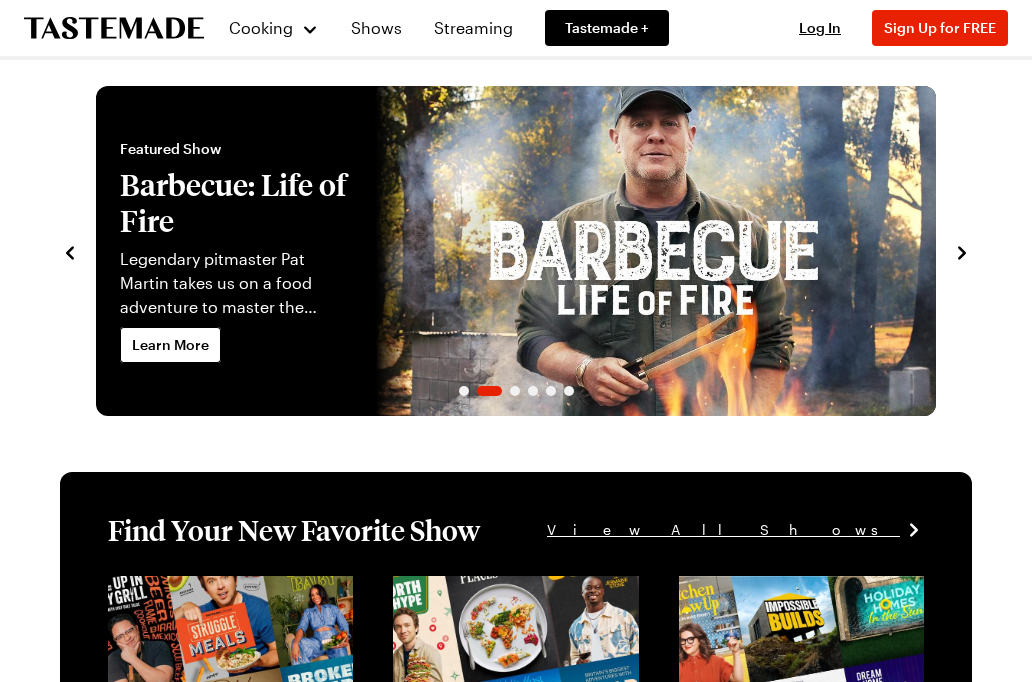 click 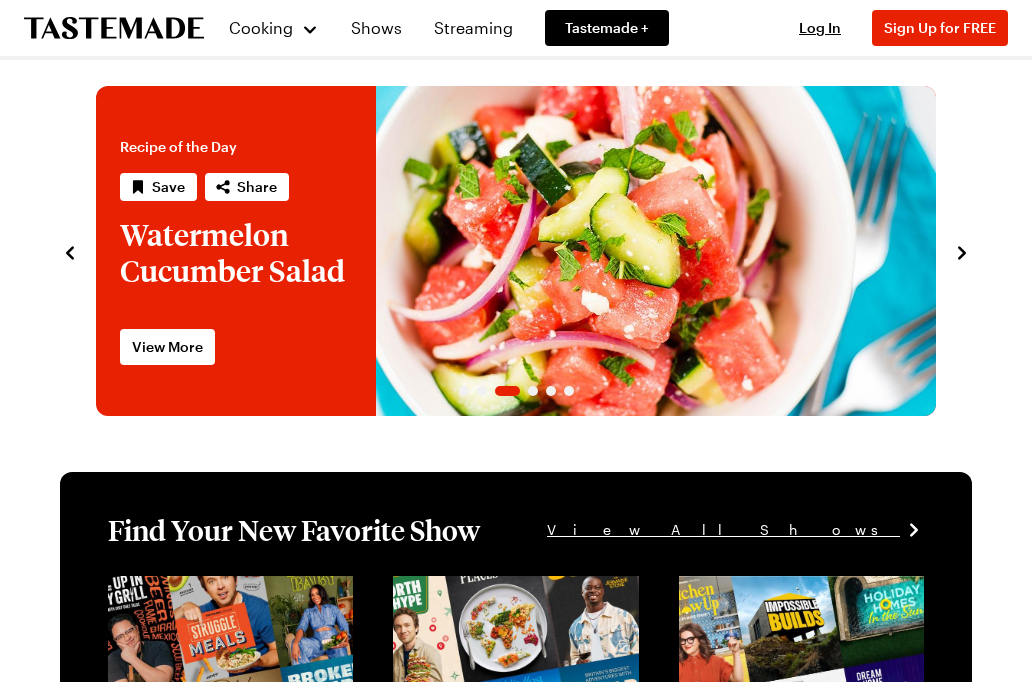 click 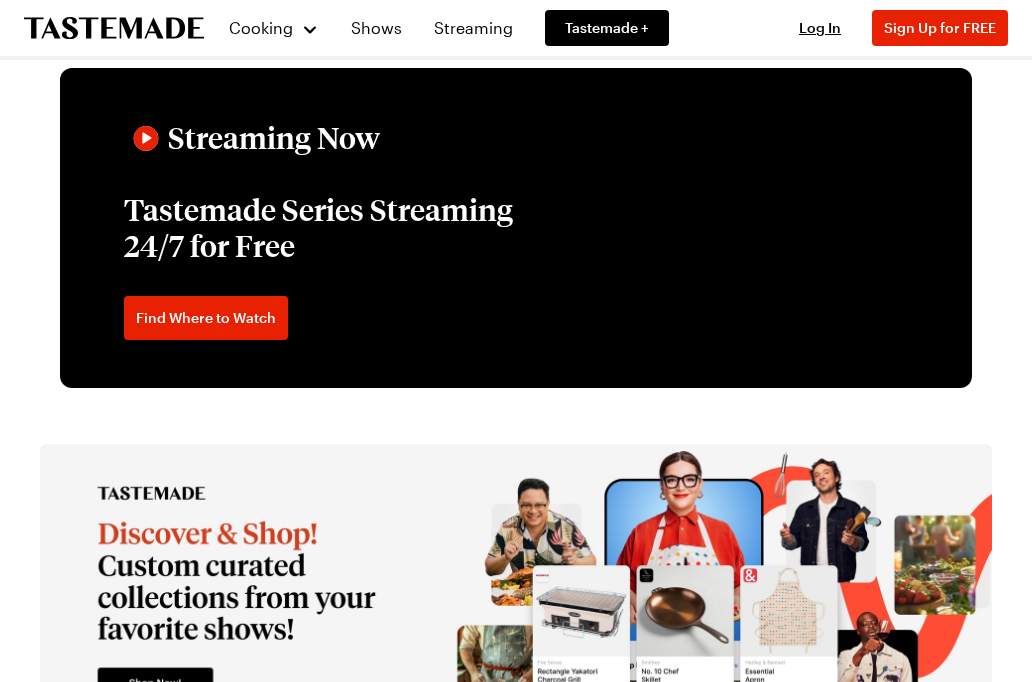 scroll, scrollTop: 2960, scrollLeft: 0, axis: vertical 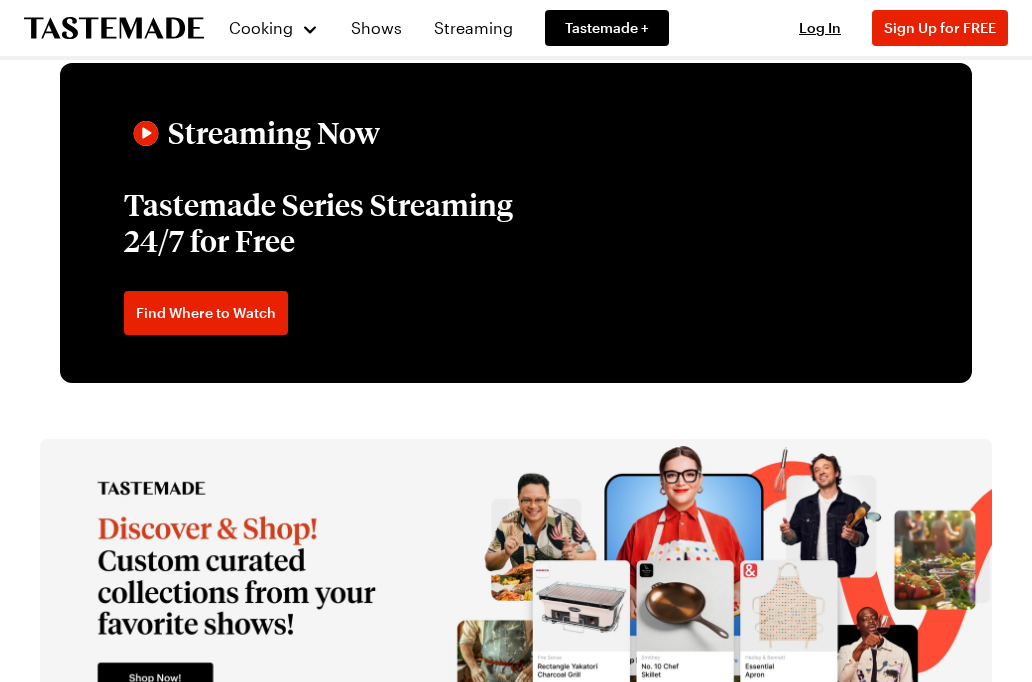 click on "Cooking" at bounding box center [273, 28] 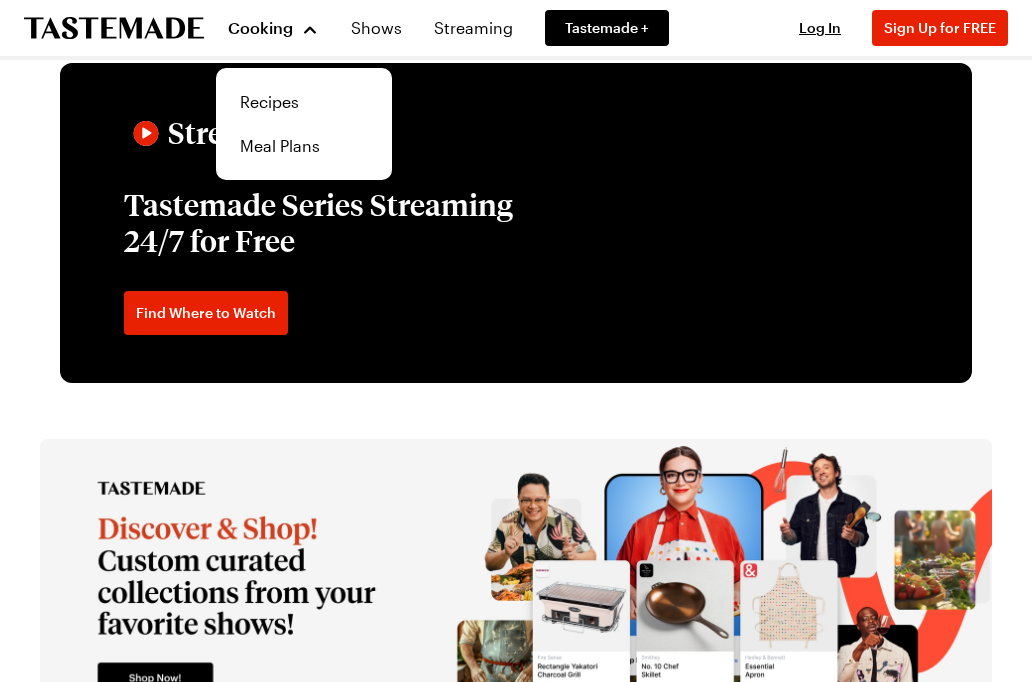 click on "Recipes" at bounding box center [304, 102] 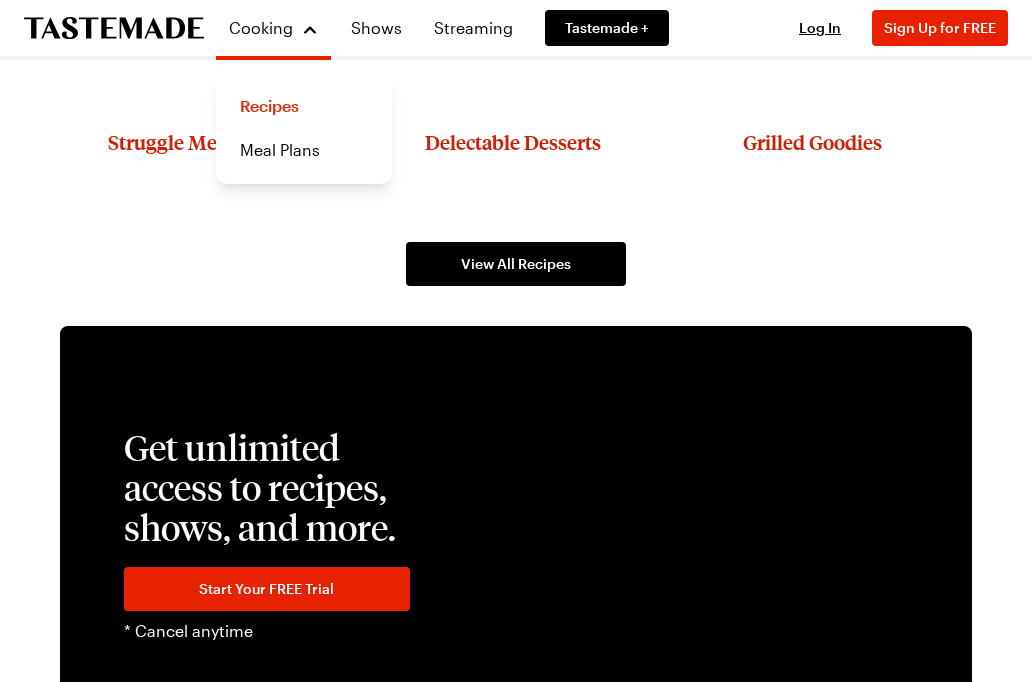 scroll, scrollTop: 0, scrollLeft: 0, axis: both 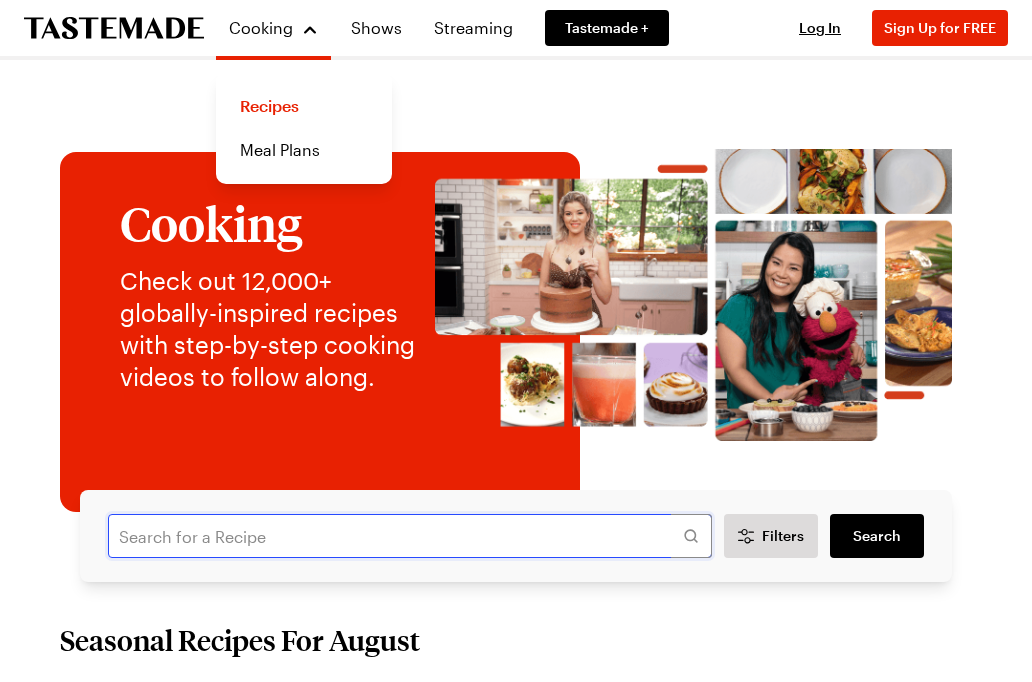 click at bounding box center [410, 536] 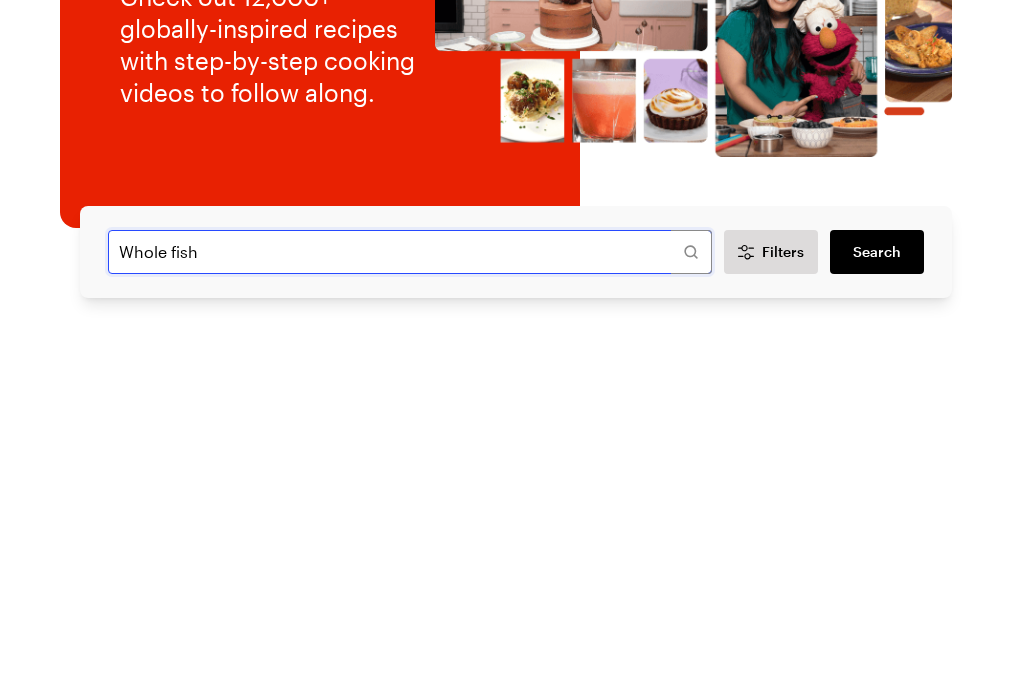 type on "Whole fish" 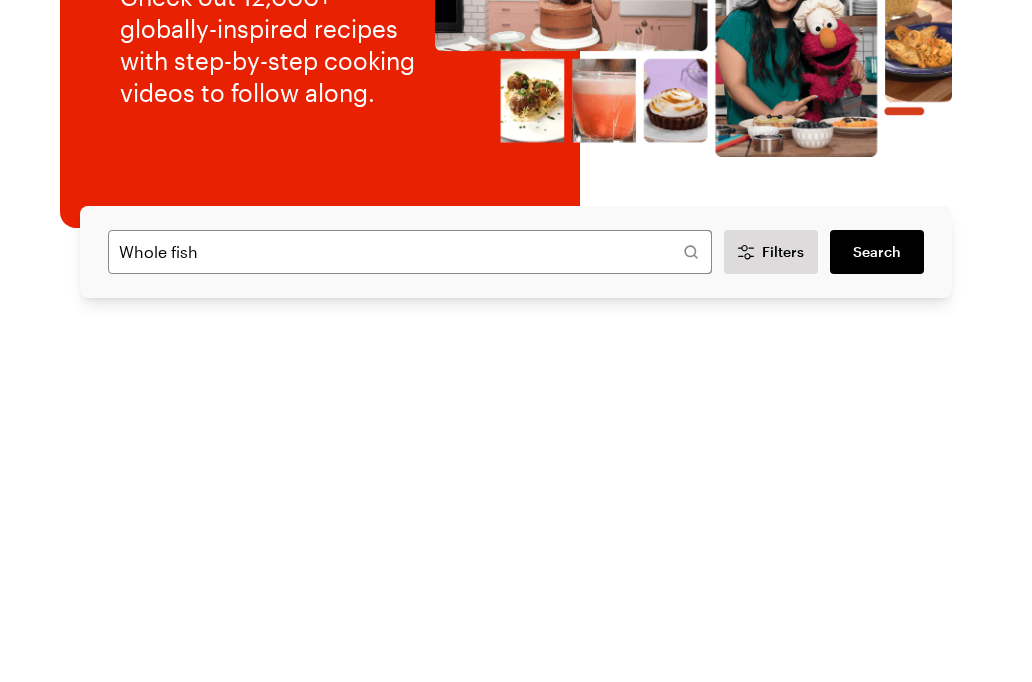 click on "Search" at bounding box center [877, 608] 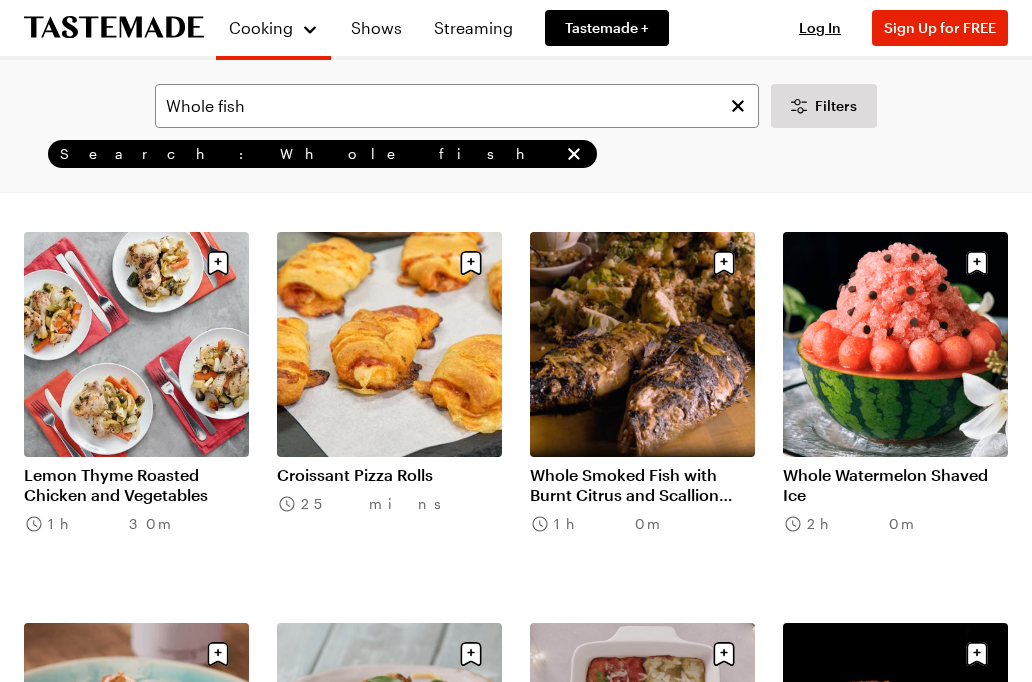 scroll, scrollTop: 1361, scrollLeft: 0, axis: vertical 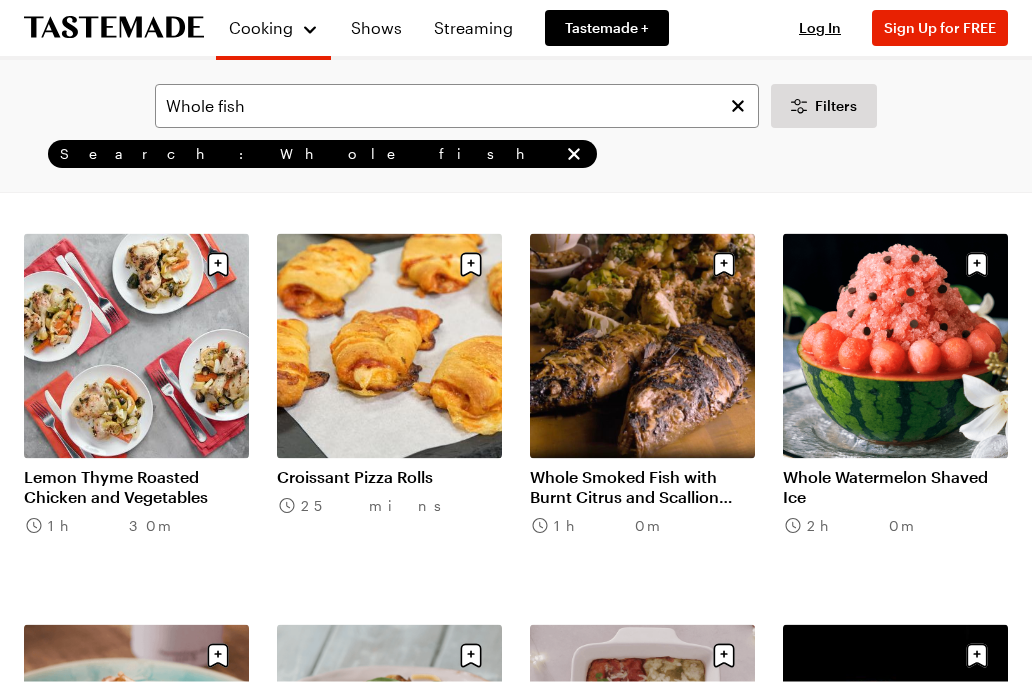 click on "Whole Smoked Fish with Burnt Citrus and Scallion Butter" at bounding box center (642, 487) 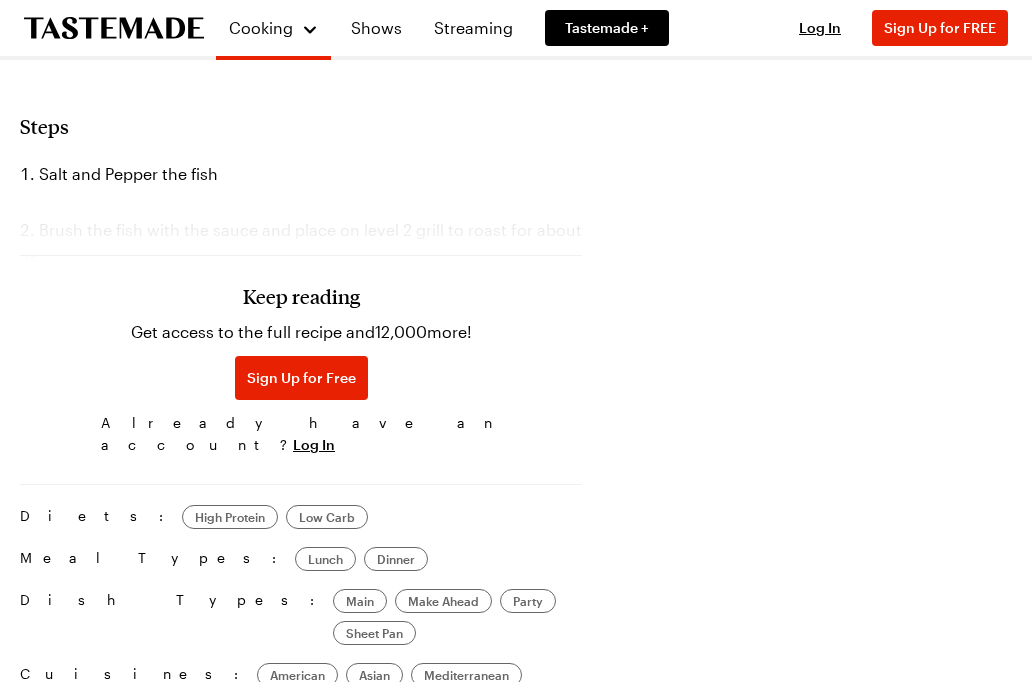 scroll, scrollTop: 0, scrollLeft: 0, axis: both 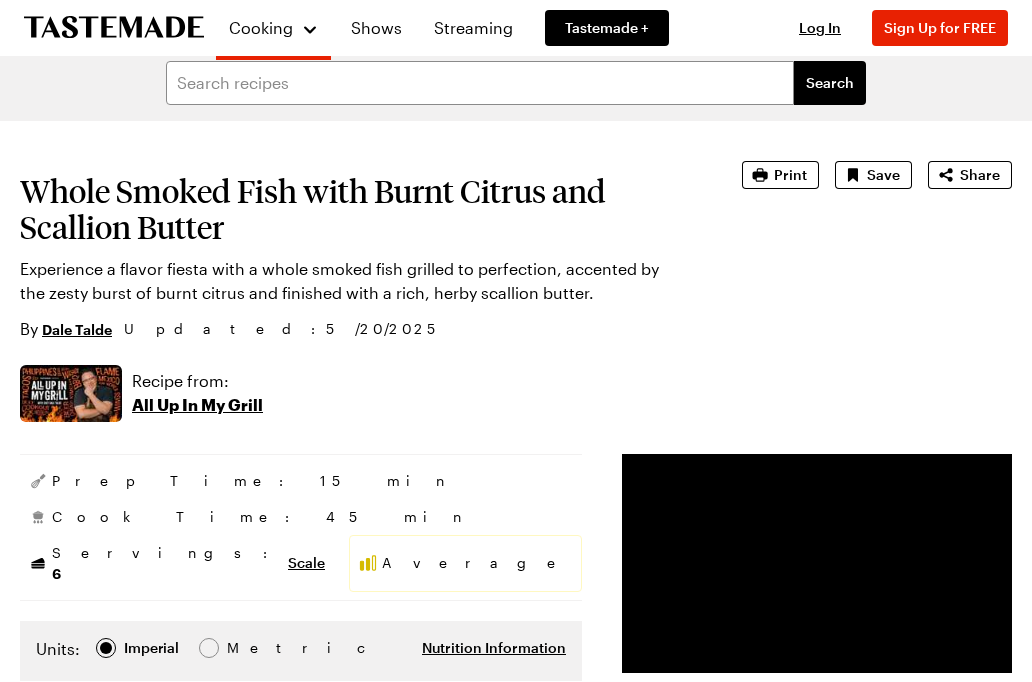 click on "Print" at bounding box center [790, 175] 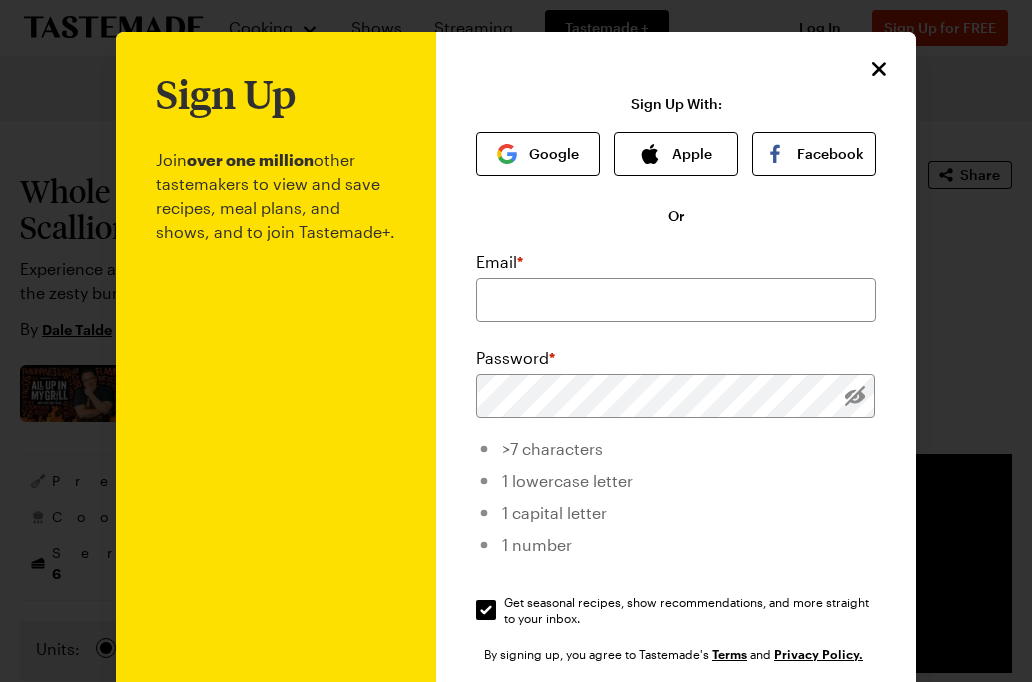 click on "Apple" at bounding box center (676, 154) 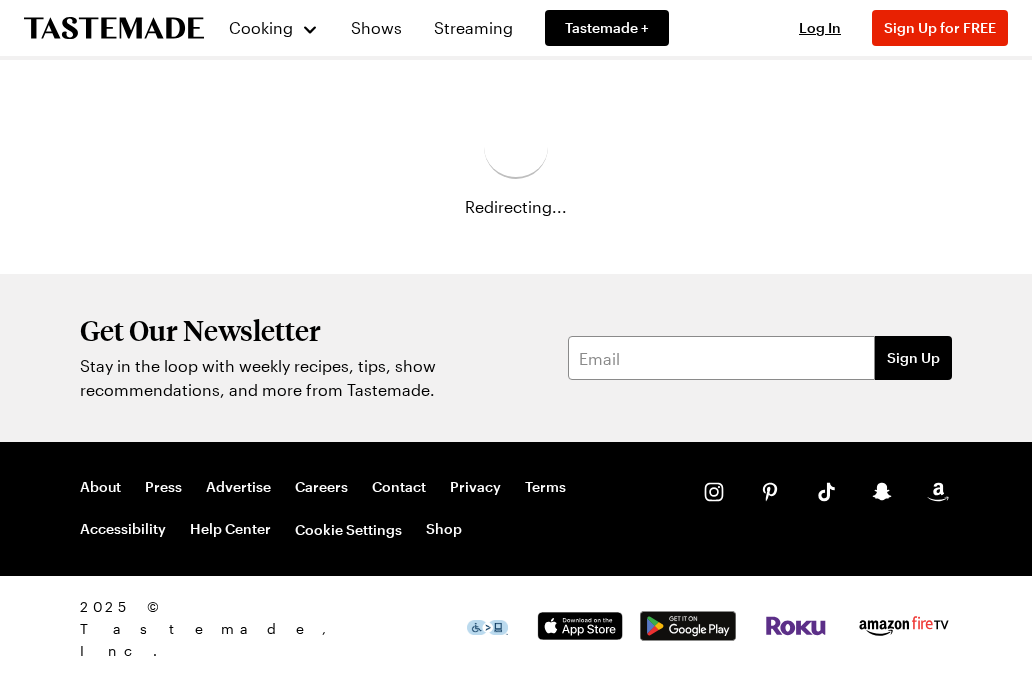 scroll, scrollTop: 0, scrollLeft: 0, axis: both 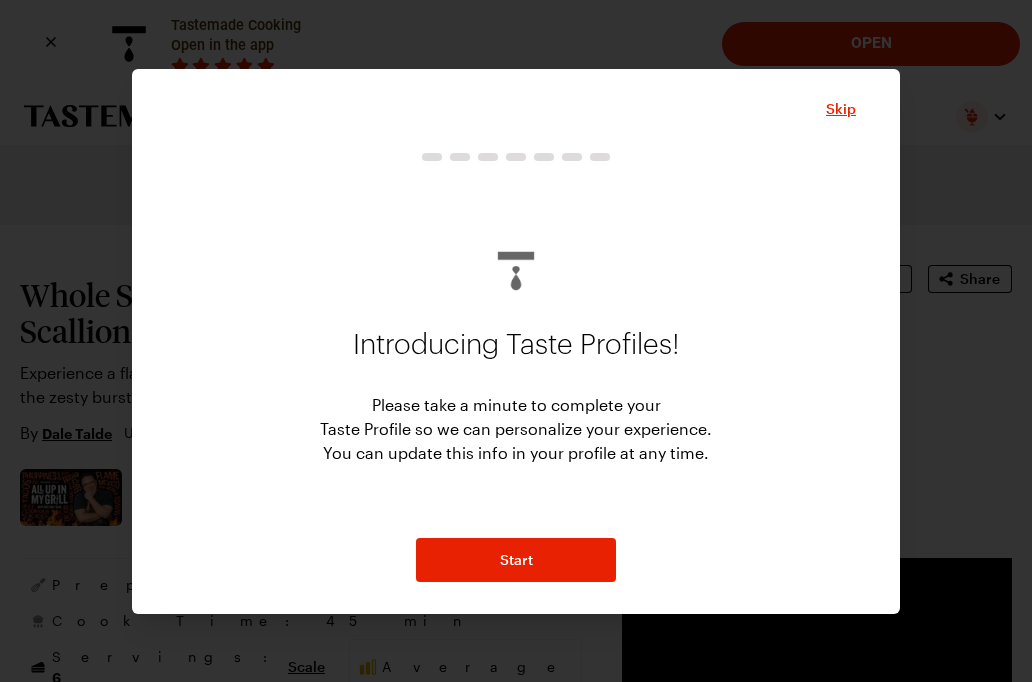 click on "Start" at bounding box center [516, 560] 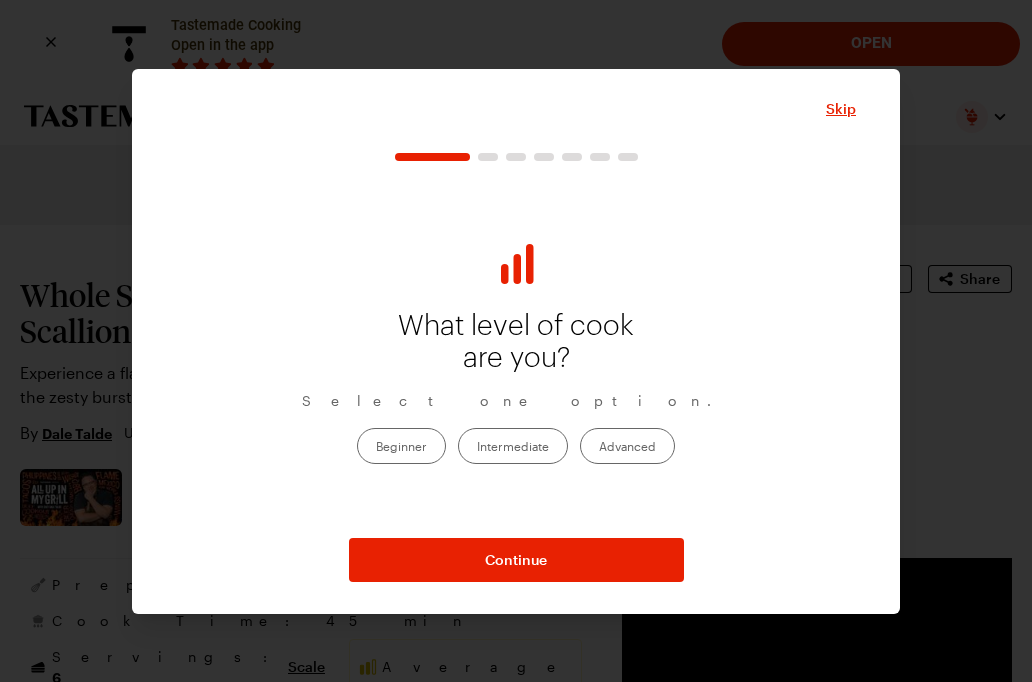click on "Intermediate" at bounding box center [513, 446] 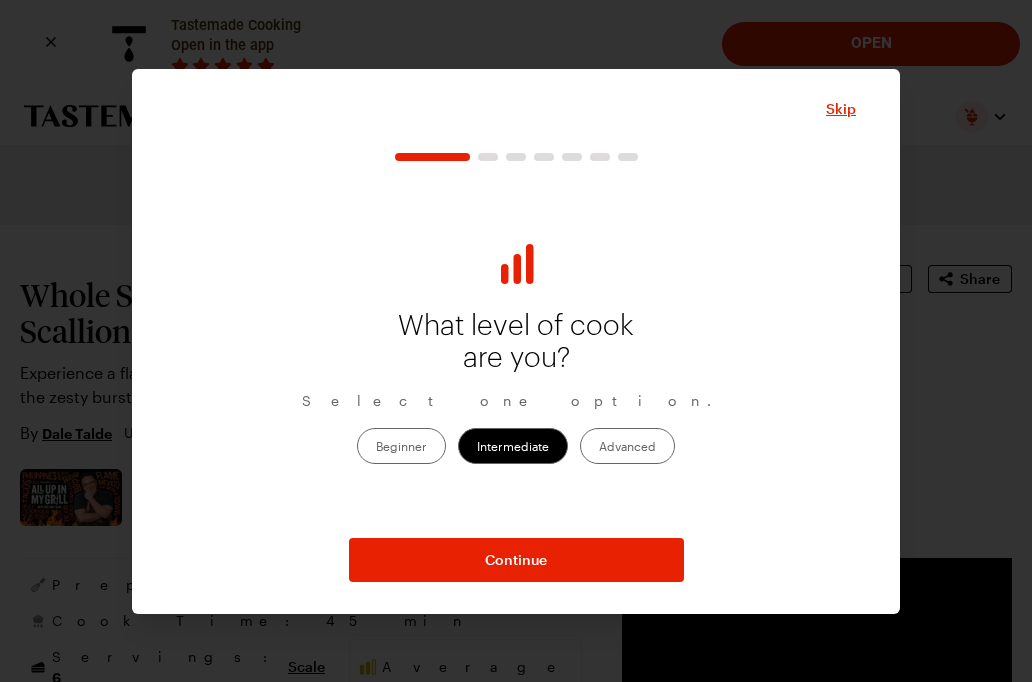 click on "Continue" at bounding box center (516, 560) 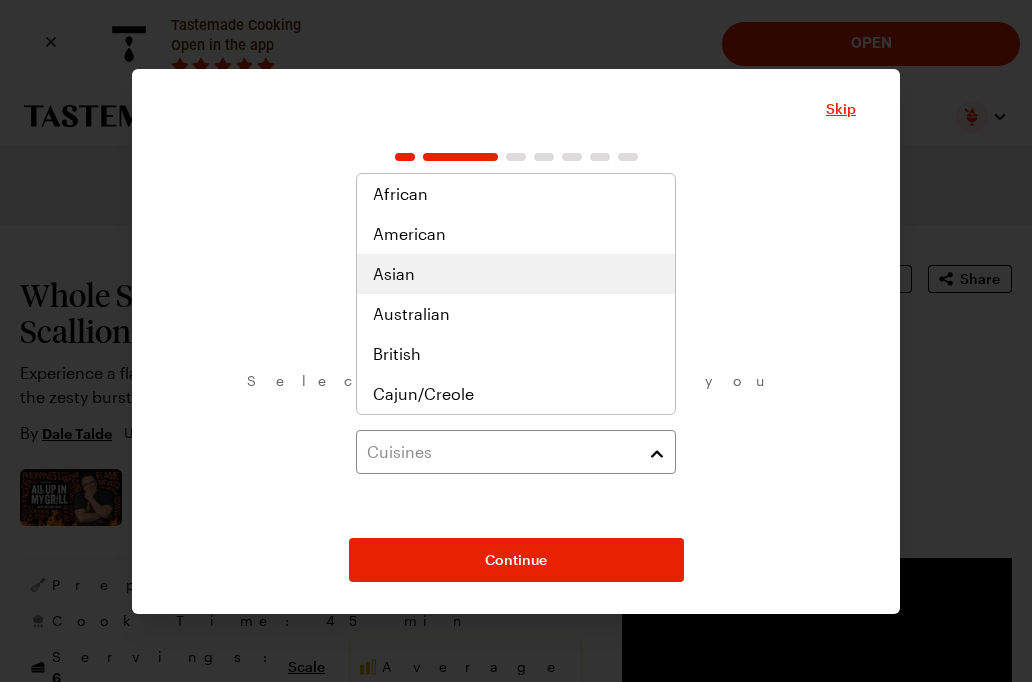 click on "Asian" at bounding box center [516, 274] 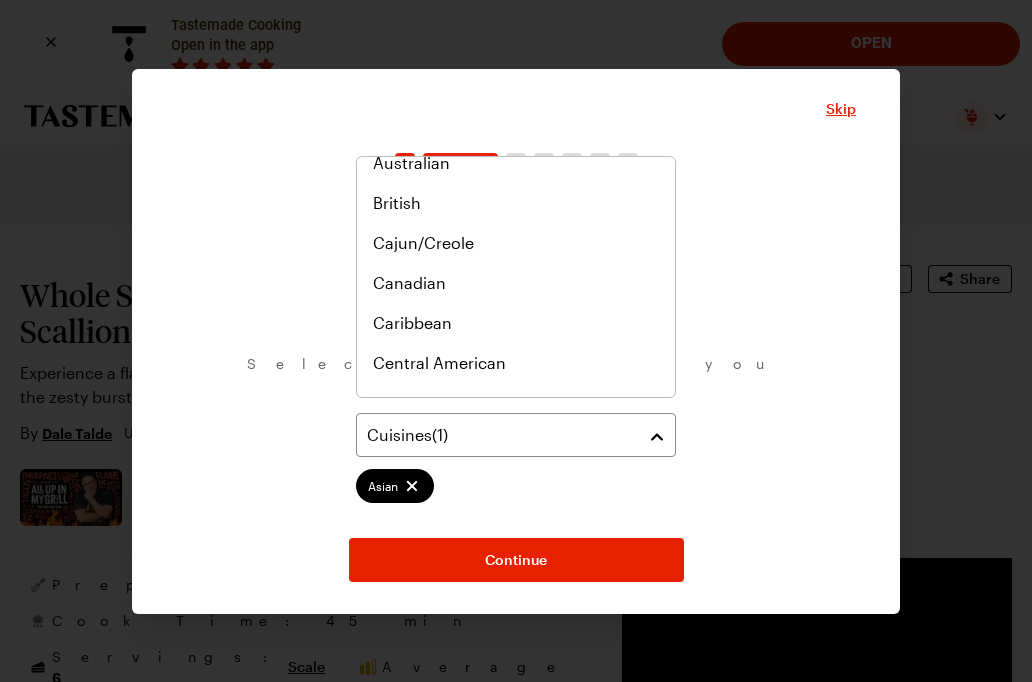 scroll, scrollTop: 133, scrollLeft: 0, axis: vertical 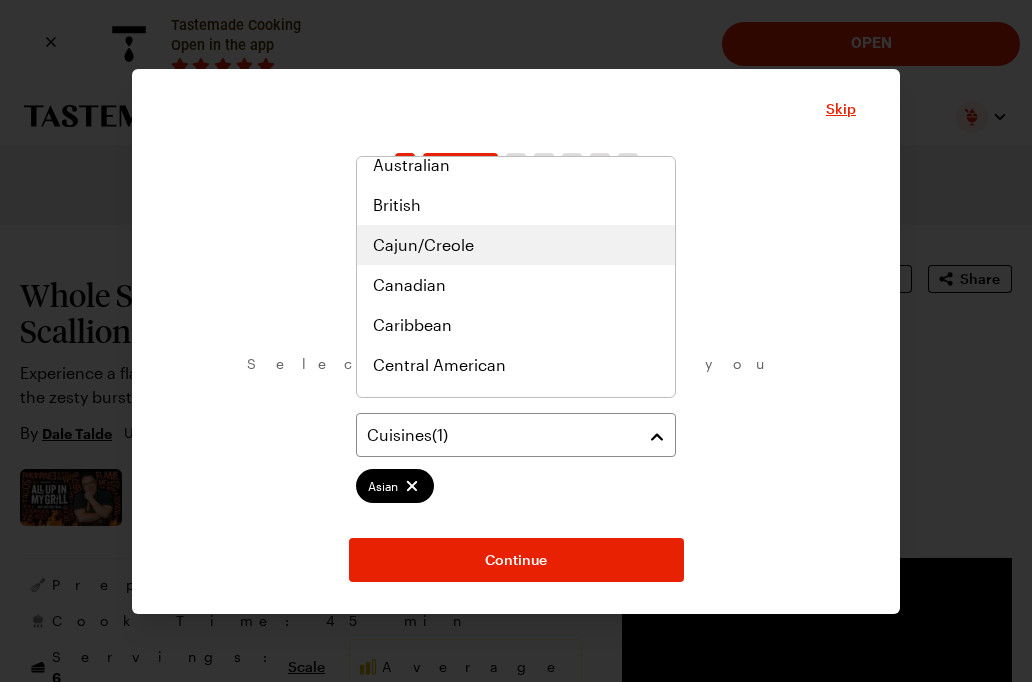click on "Cajun/Creole" at bounding box center [516, 245] 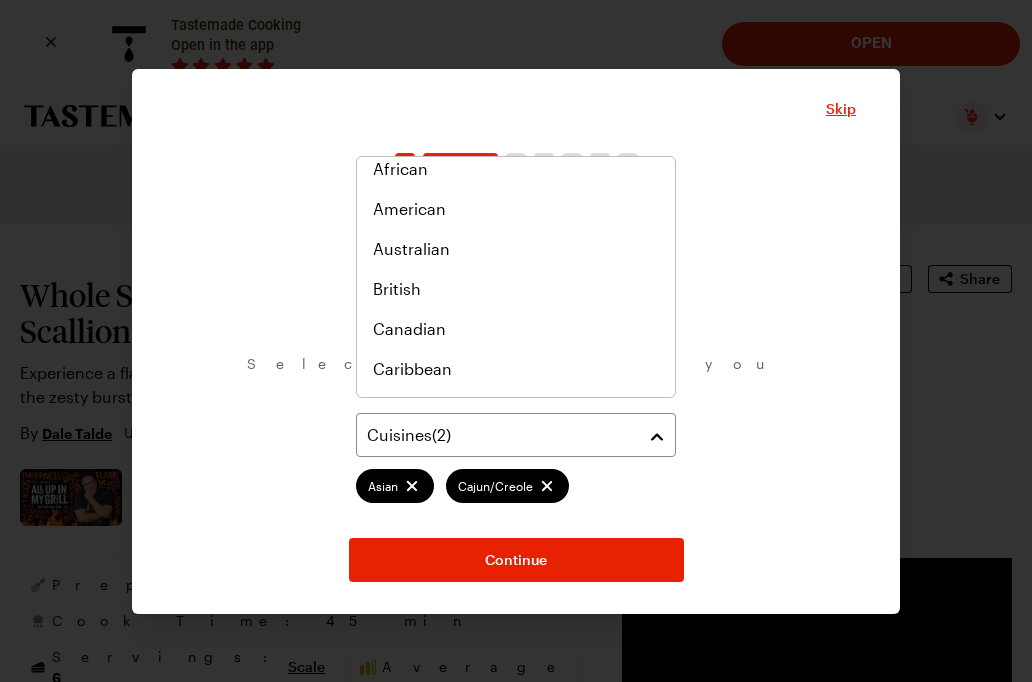 scroll, scrollTop: 159, scrollLeft: 0, axis: vertical 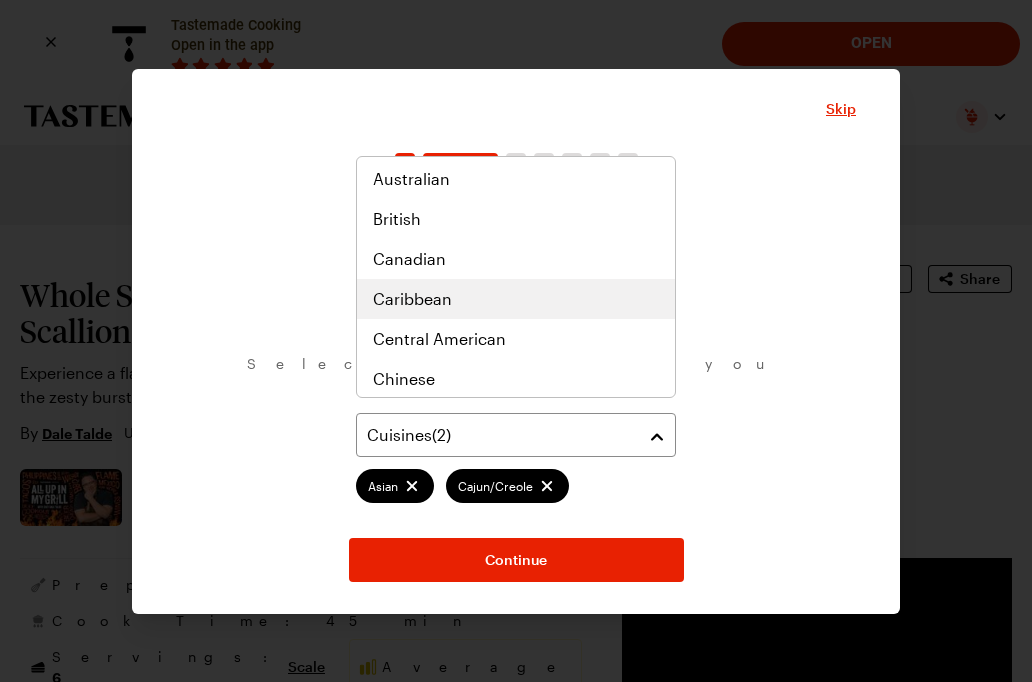 click on "Caribbean" at bounding box center (516, 299) 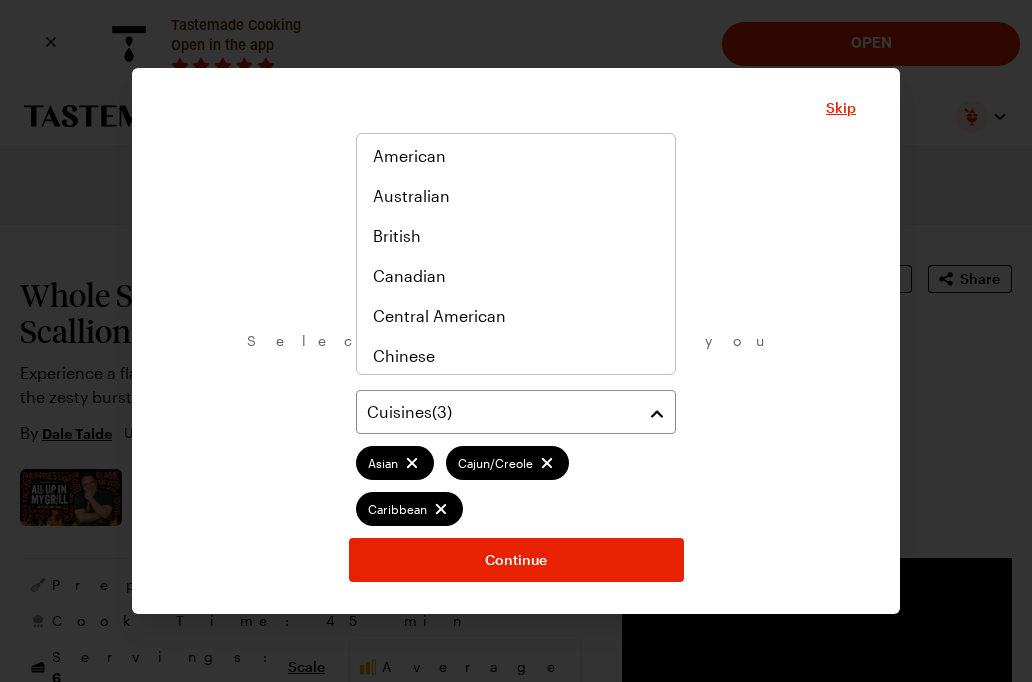 scroll, scrollTop: 172, scrollLeft: 0, axis: vertical 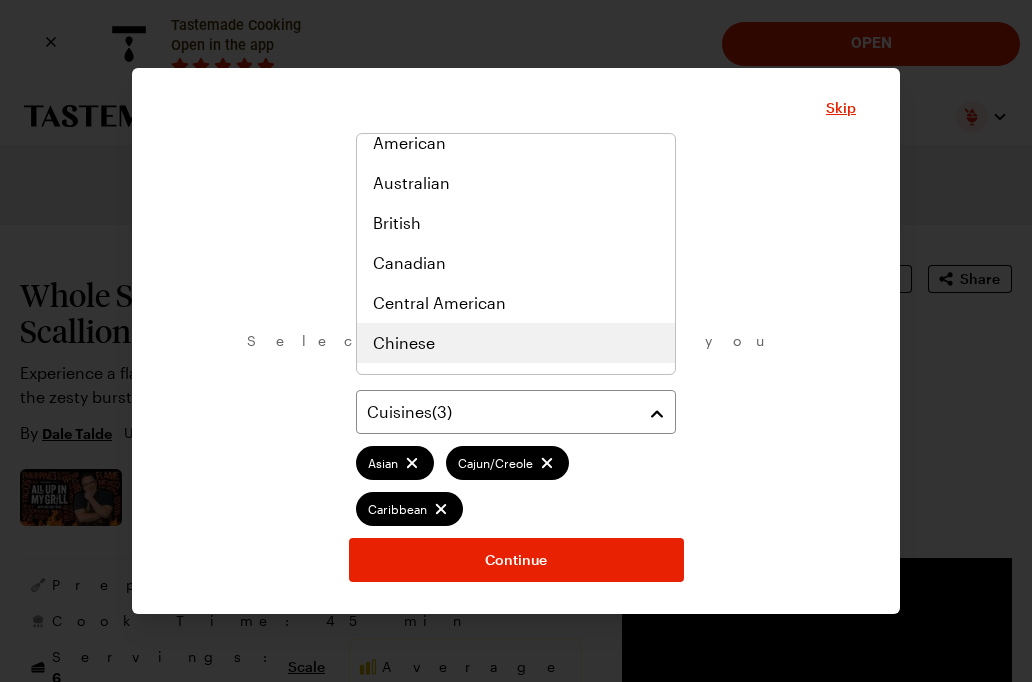 click on "Chinese" at bounding box center [516, 343] 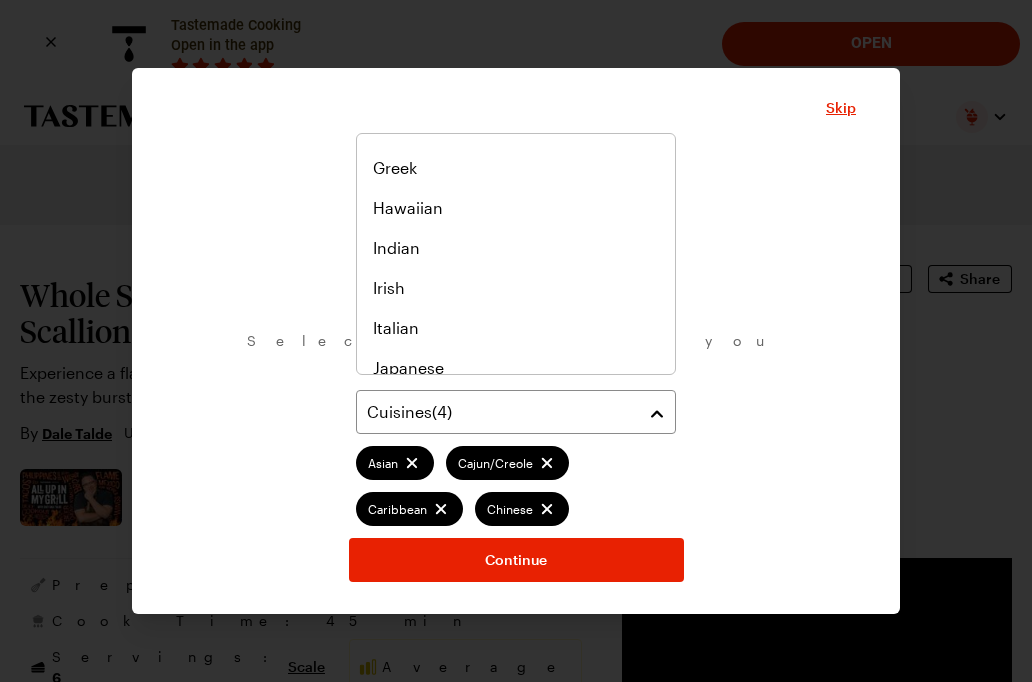scroll, scrollTop: 543, scrollLeft: 0, axis: vertical 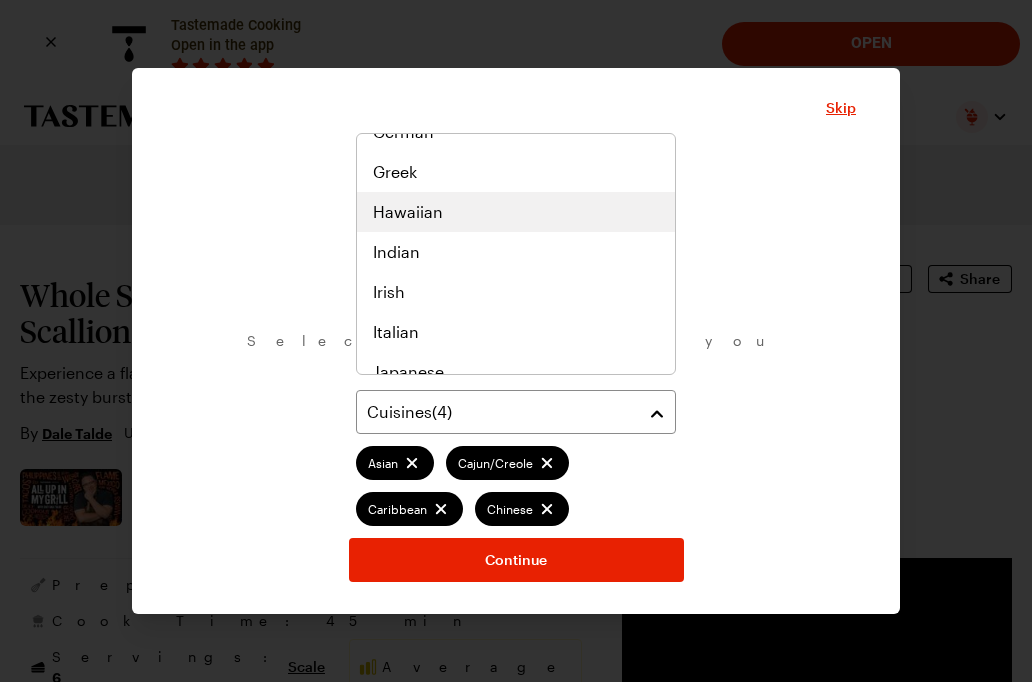 click on "Hawaiian" at bounding box center (516, 212) 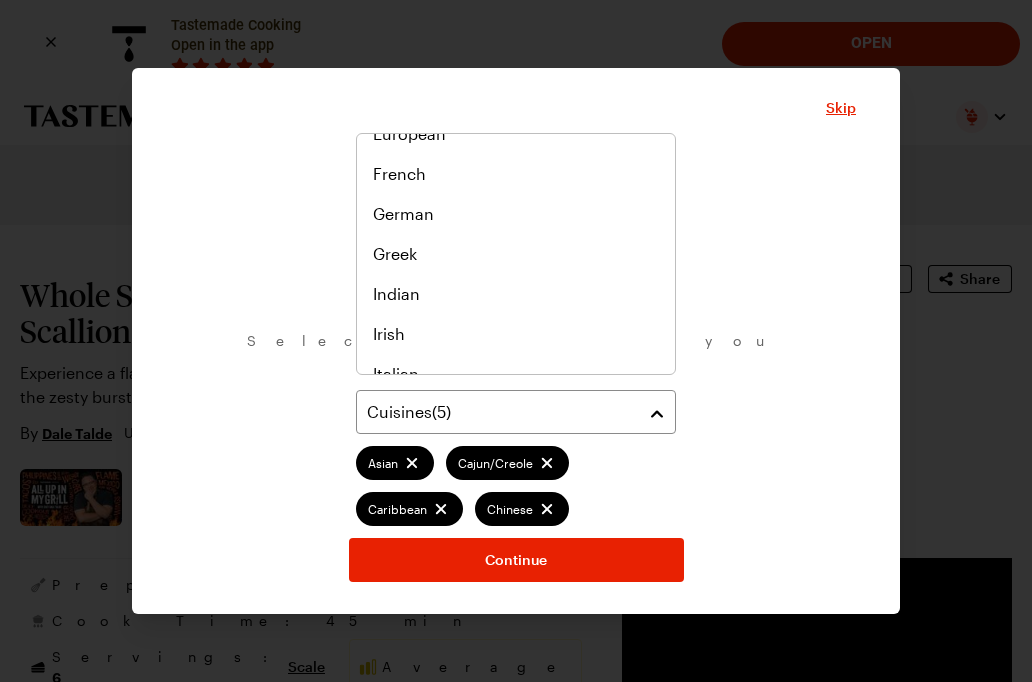 scroll, scrollTop: 474, scrollLeft: 0, axis: vertical 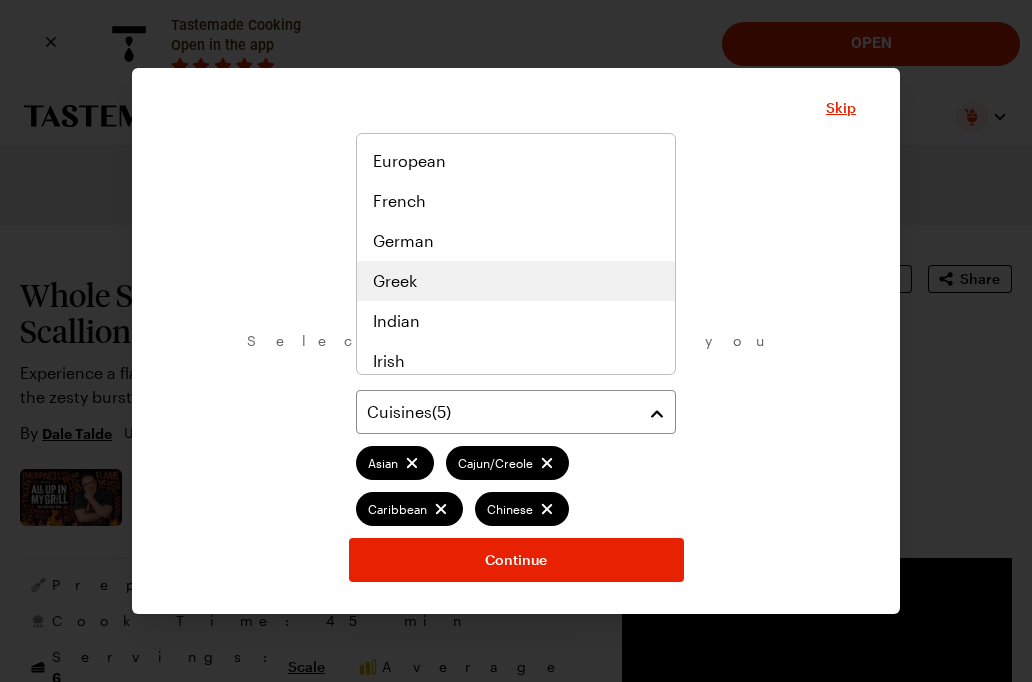 click on "Greek" at bounding box center (516, 281) 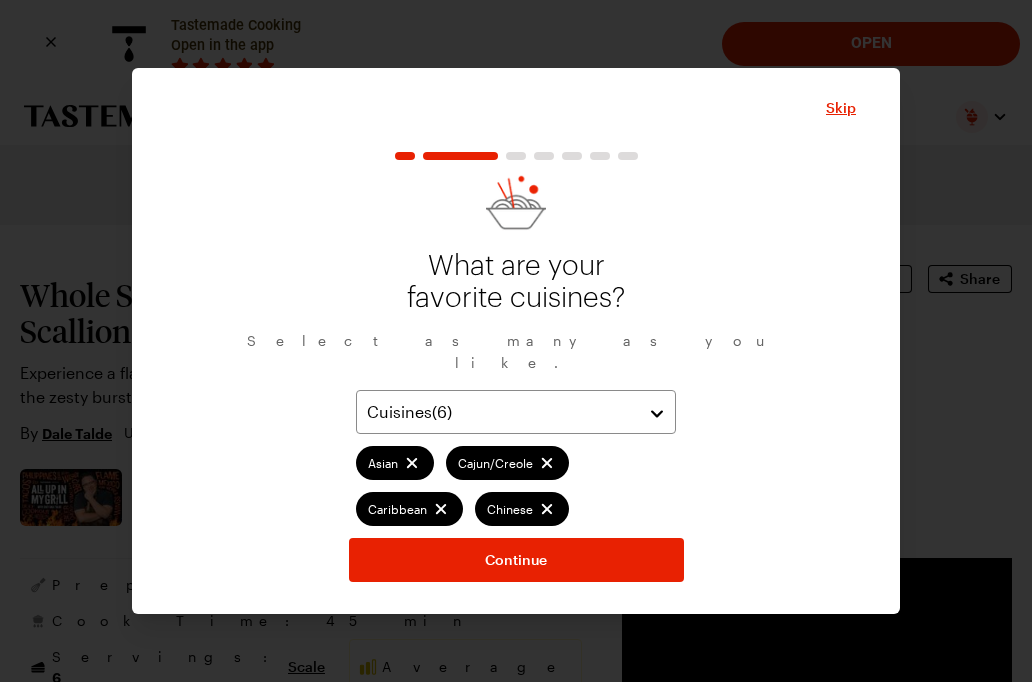 click on "Continue" at bounding box center [516, 560] 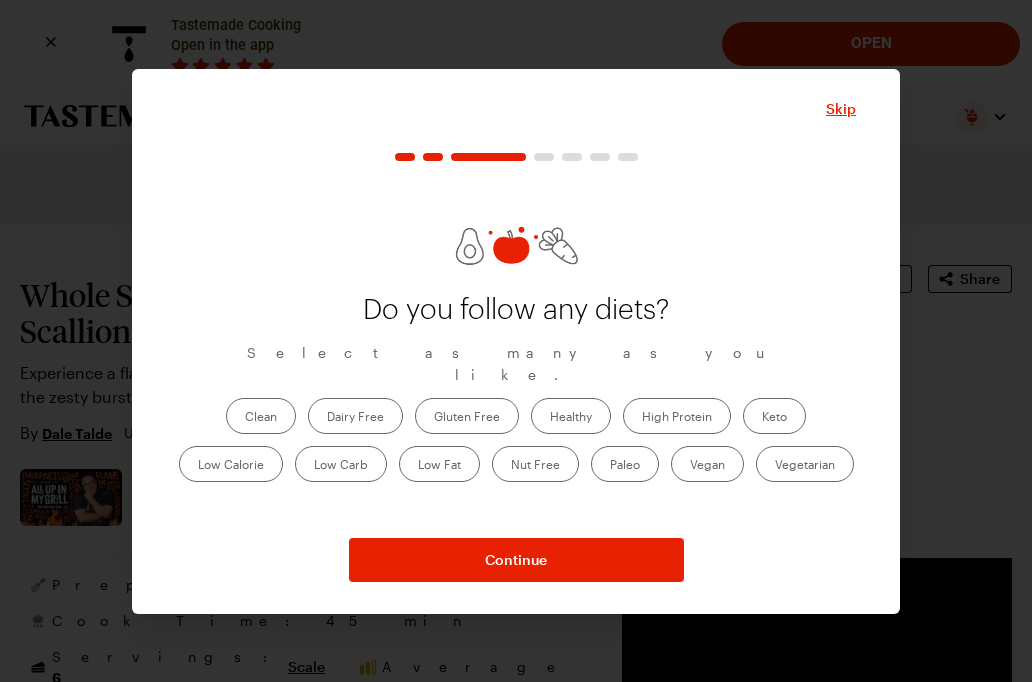 click on "Dairy Free" at bounding box center (355, 416) 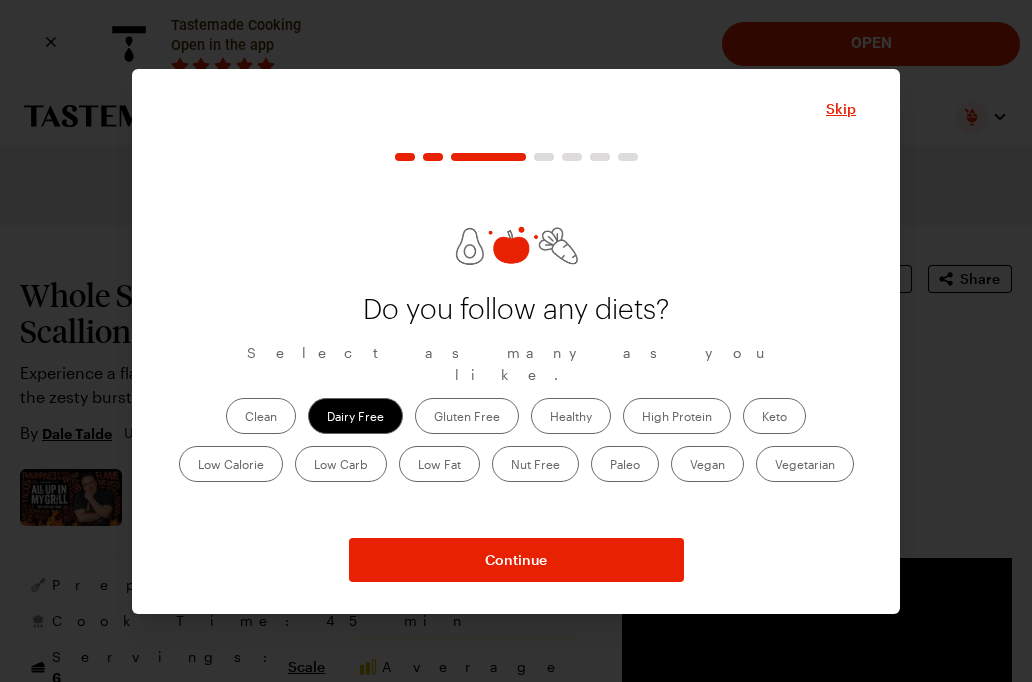 click on "Continue" at bounding box center (516, 560) 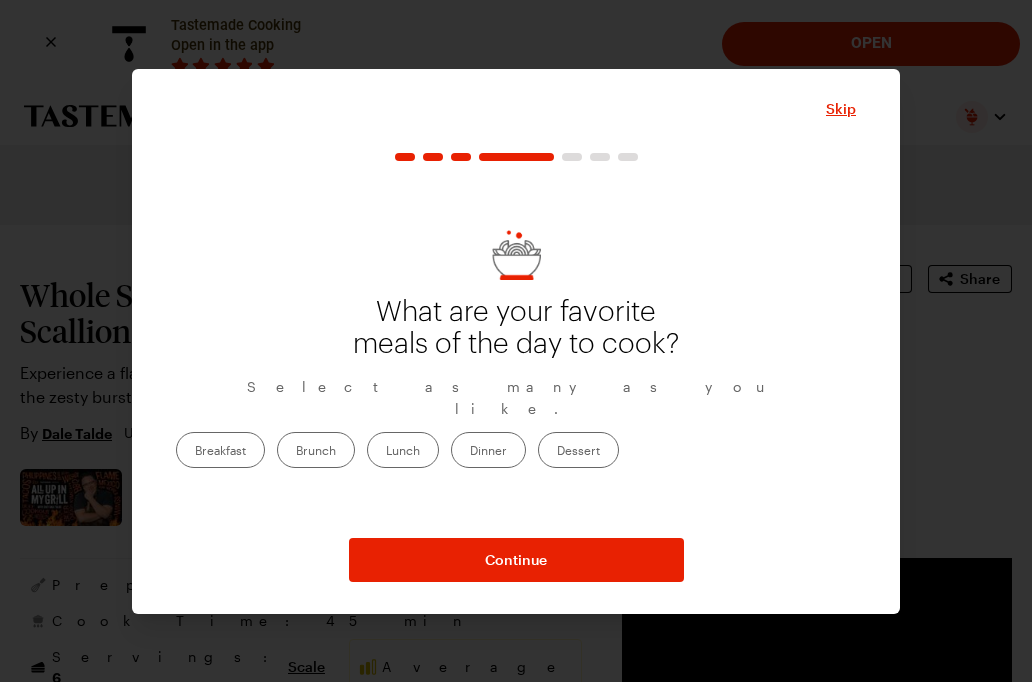 click on "Dinner" at bounding box center (488, 450) 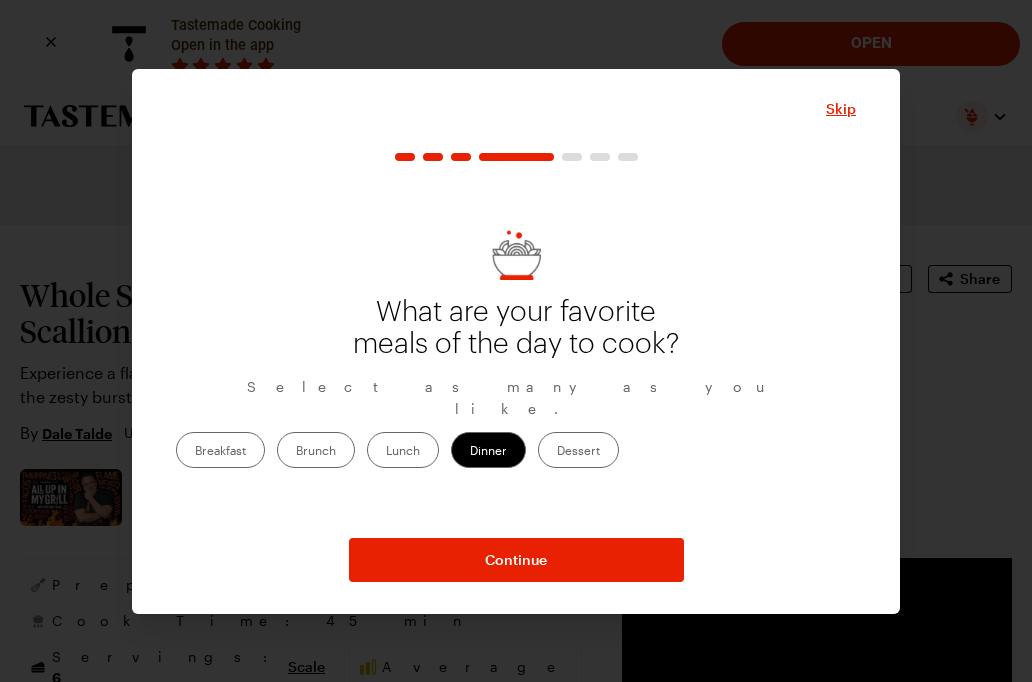 click on "Dessert" at bounding box center (578, 450) 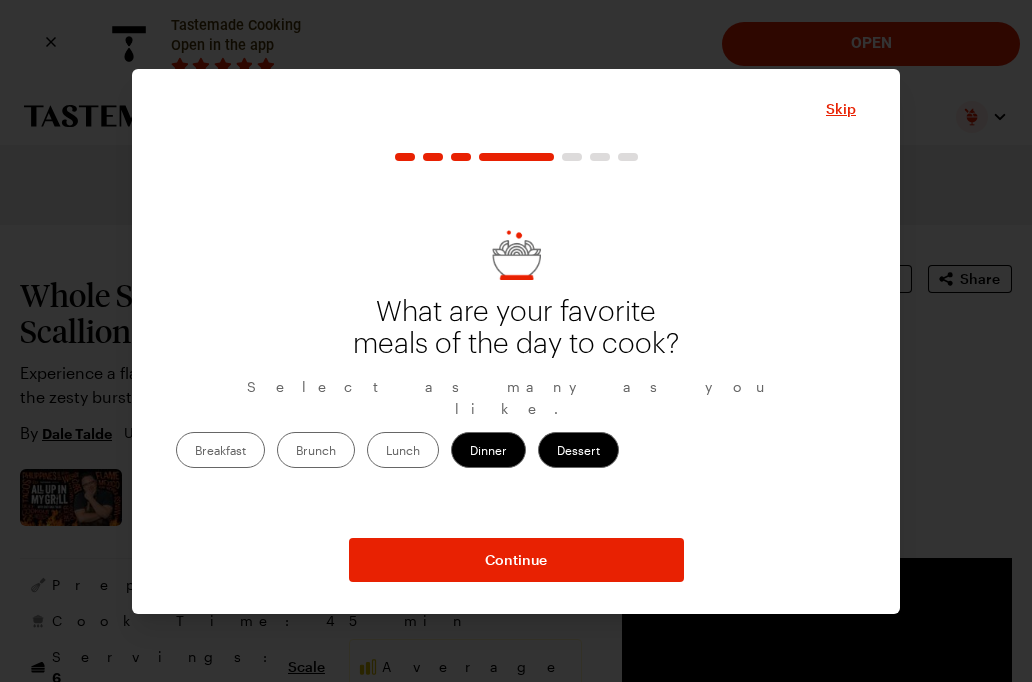 click on "Breakfast" at bounding box center [220, 450] 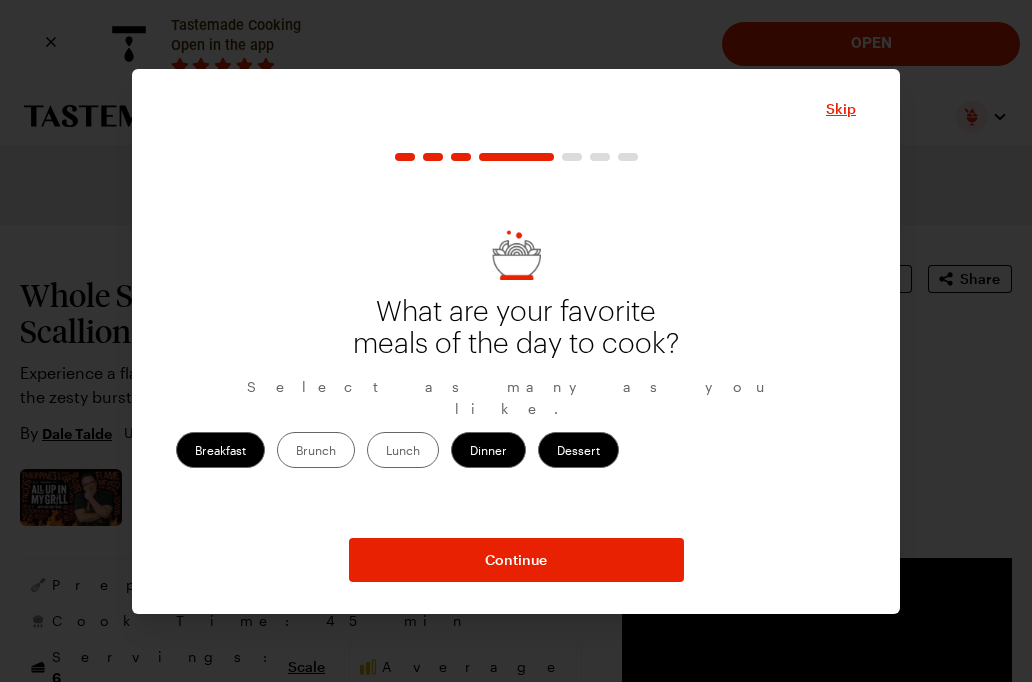 click on "Continue" at bounding box center [516, 560] 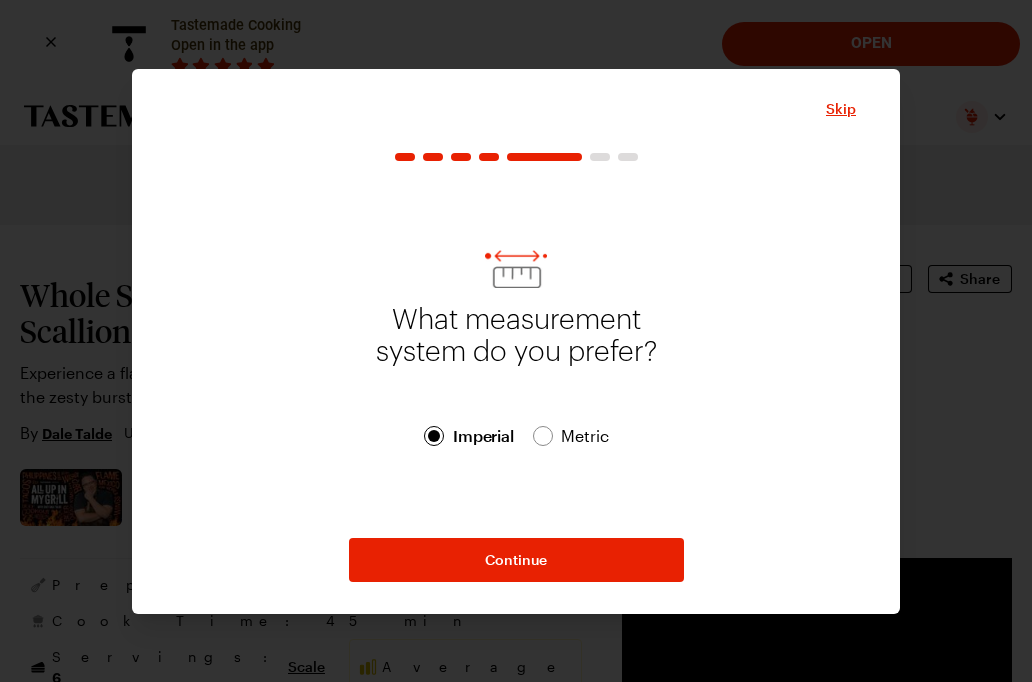 click on "Continue" at bounding box center (516, 560) 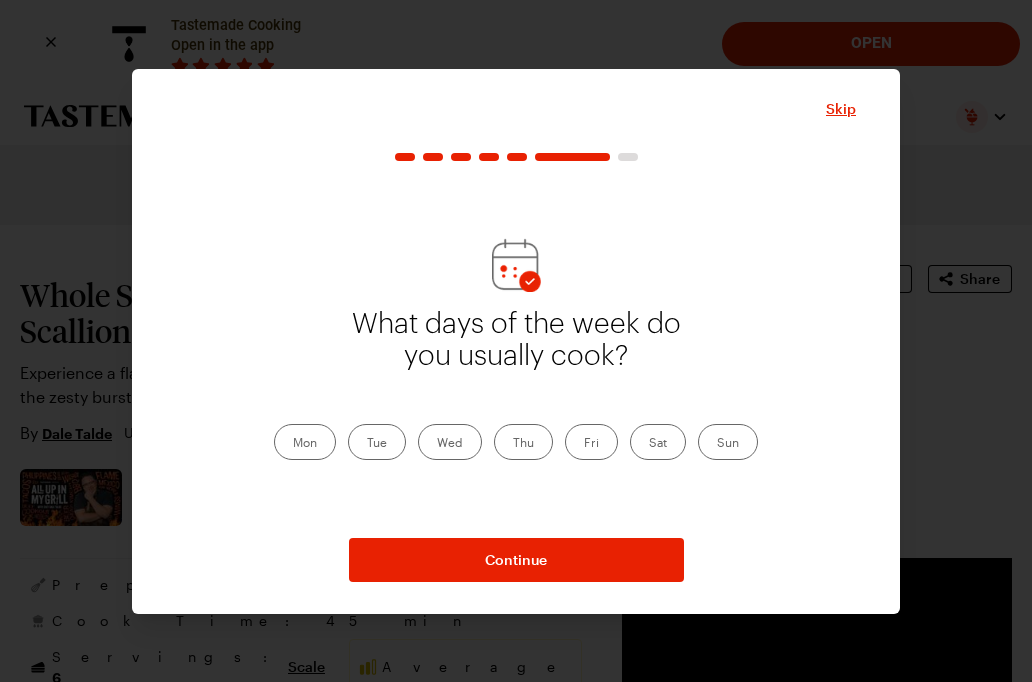 click on "Fri" at bounding box center (591, 442) 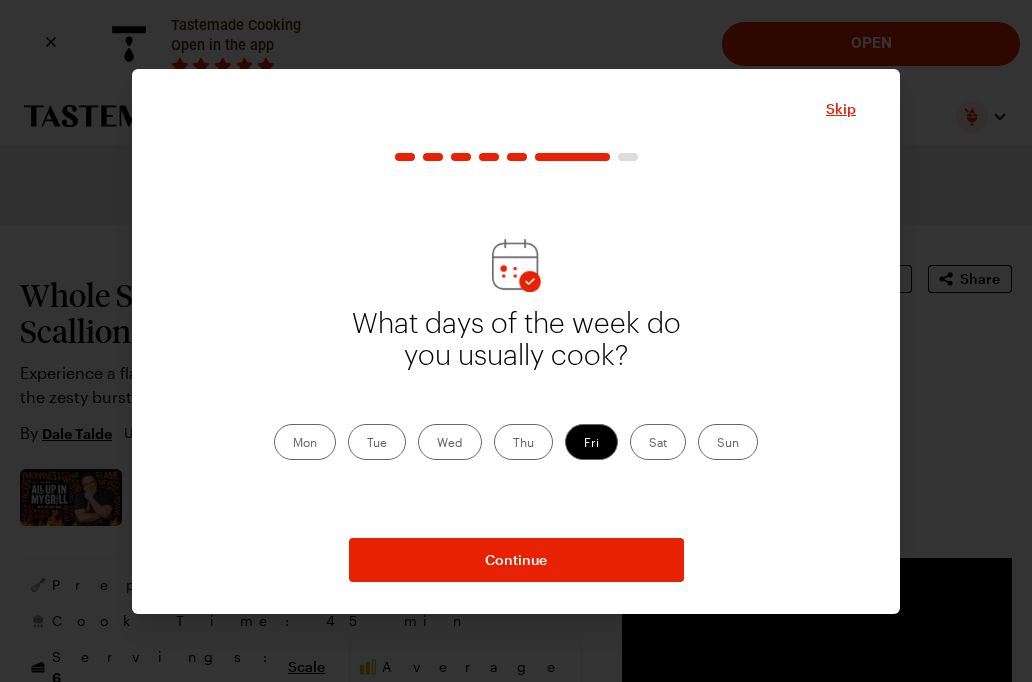 click on "Sat" at bounding box center (658, 442) 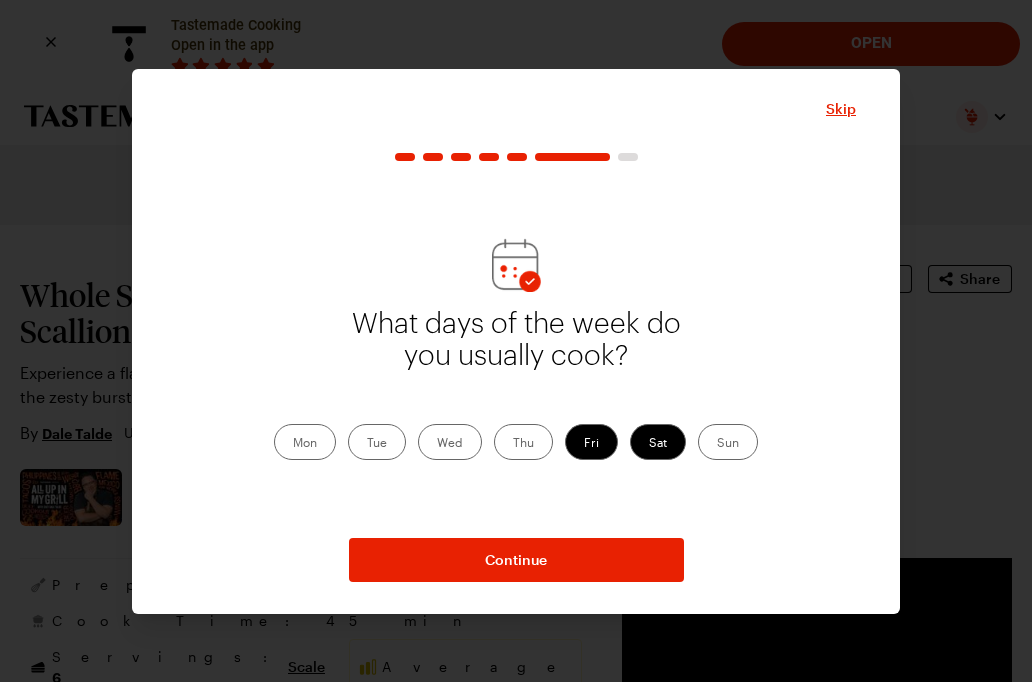 click on "Continue" at bounding box center [516, 560] 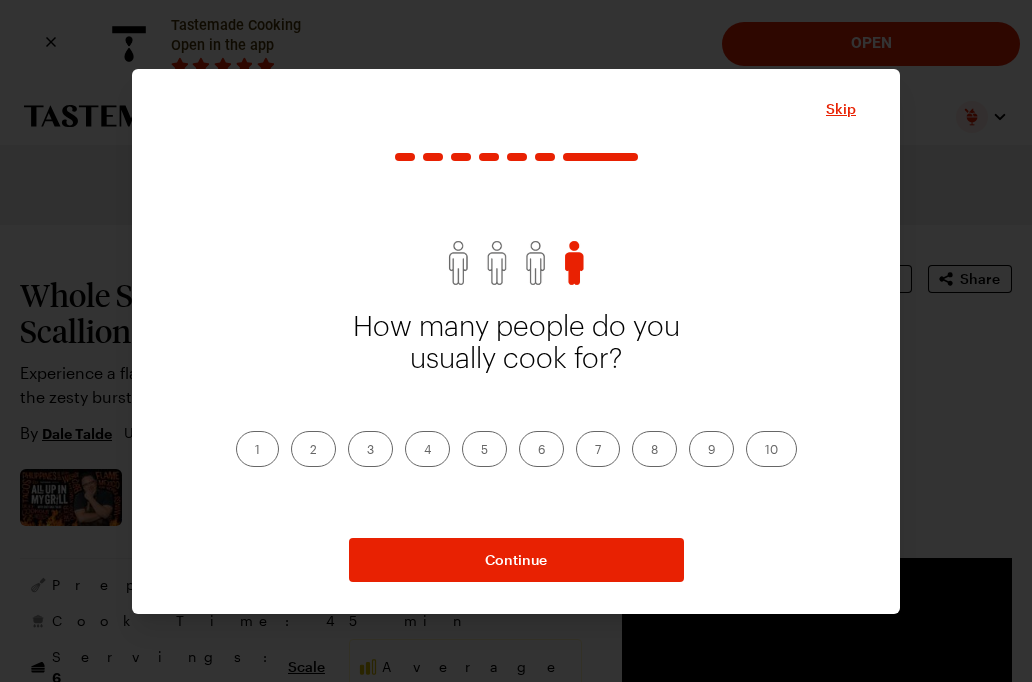 click on "6" at bounding box center (541, 449) 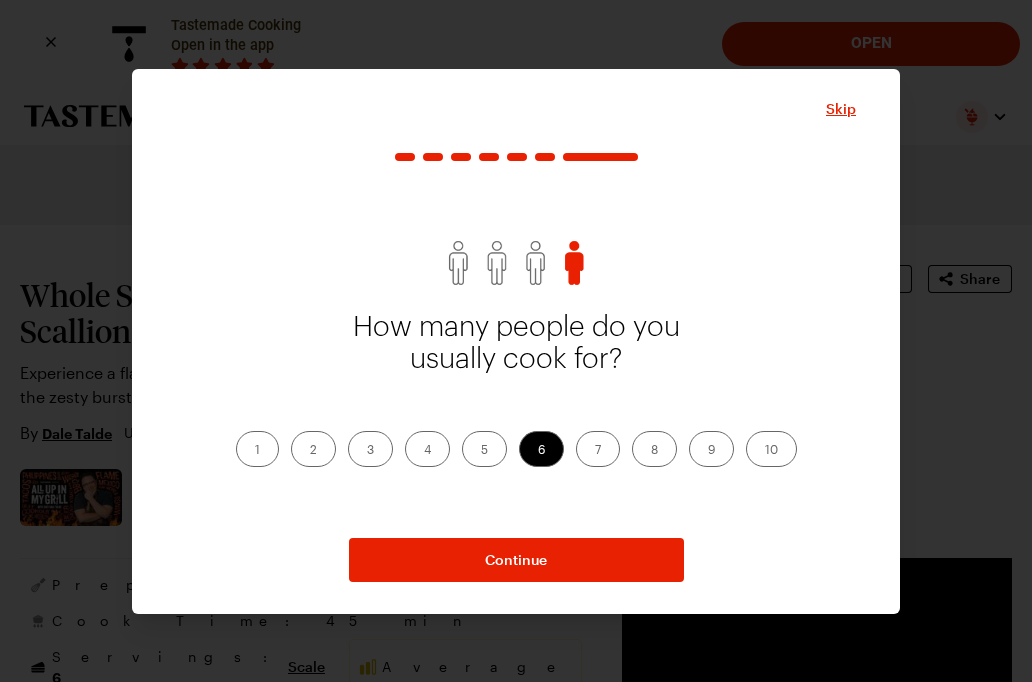 click on "Continue" at bounding box center [516, 560] 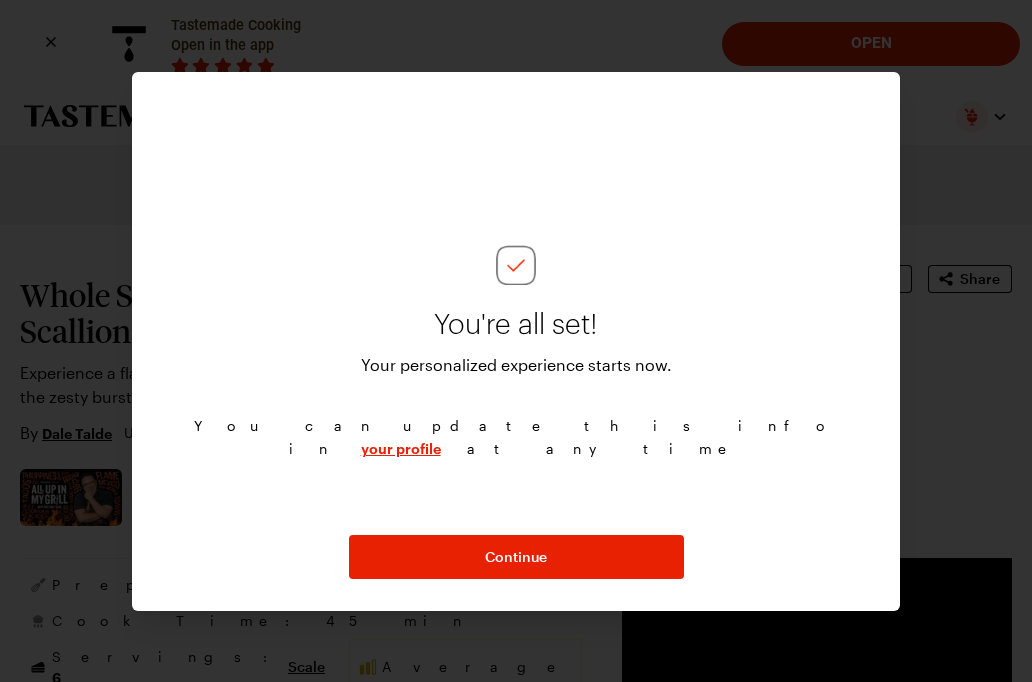 click on "Continue" at bounding box center [516, 557] 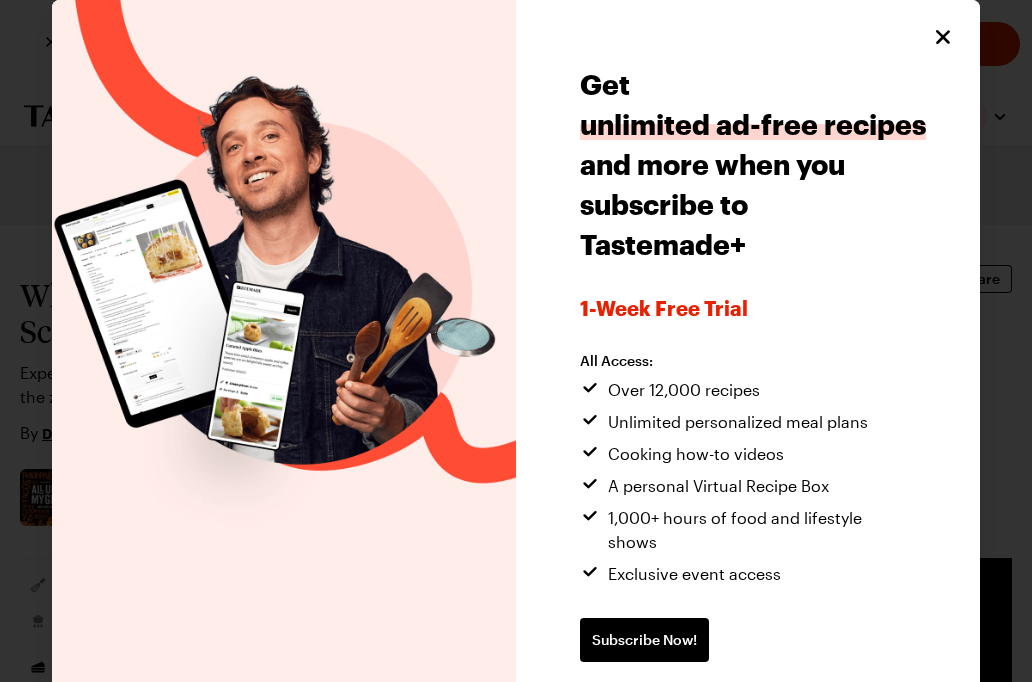 click 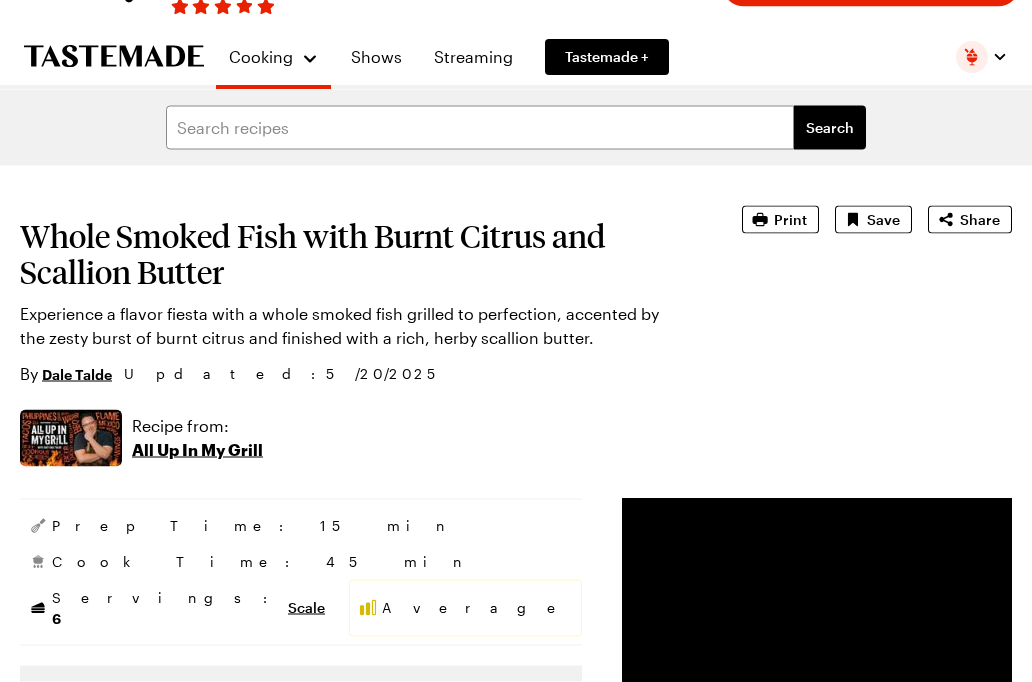 scroll, scrollTop: 55, scrollLeft: 0, axis: vertical 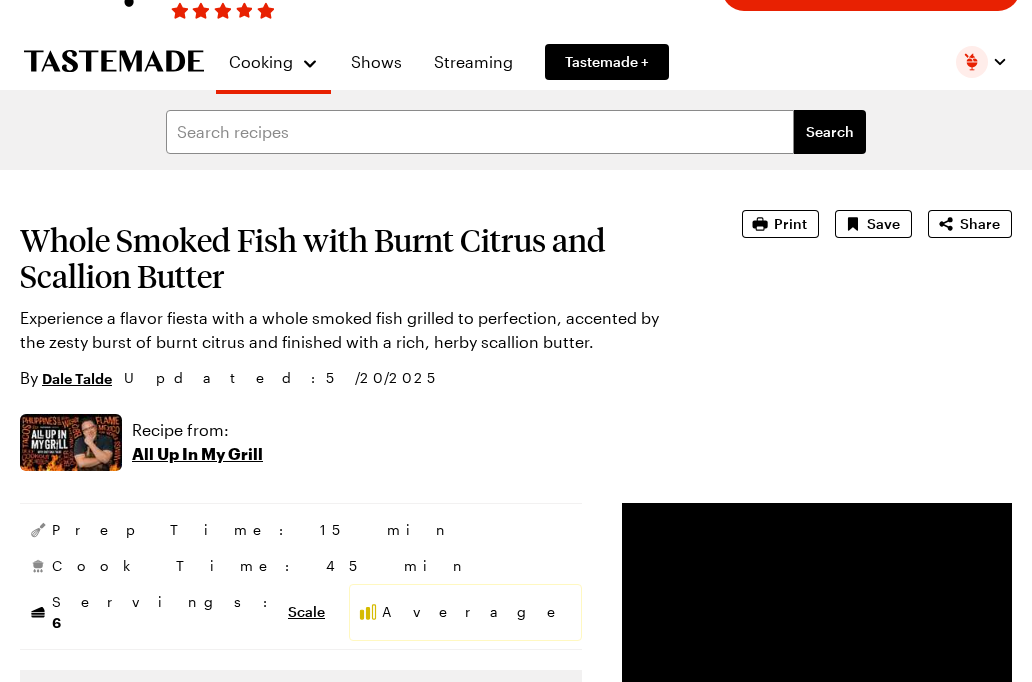 click on "Print" at bounding box center [790, 224] 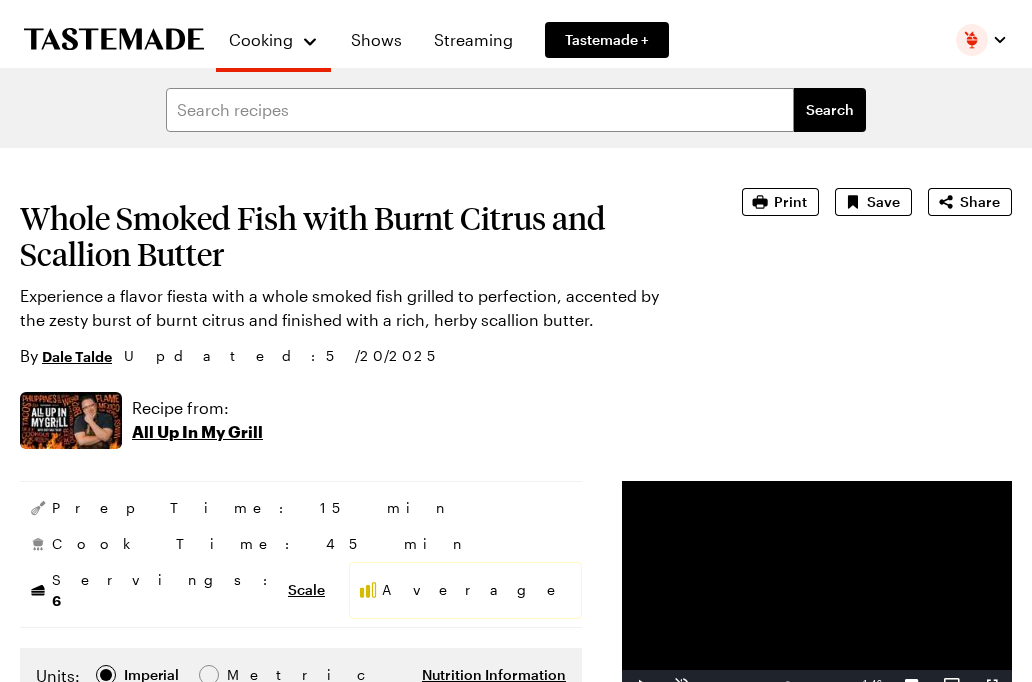 scroll, scrollTop: 62, scrollLeft: 0, axis: vertical 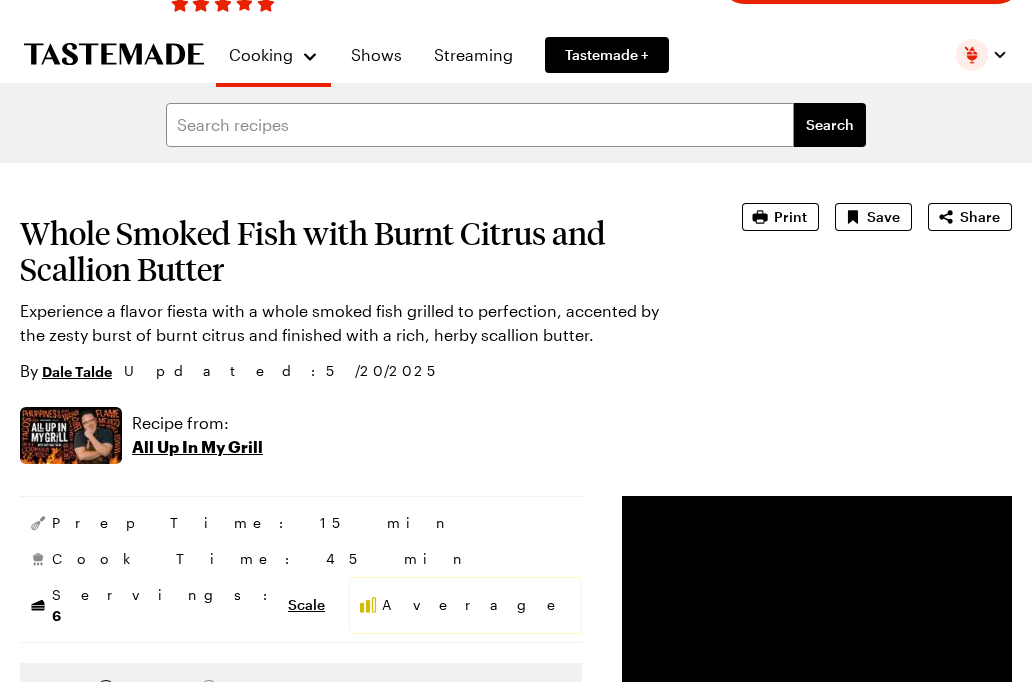 click on "Save" at bounding box center (883, 217) 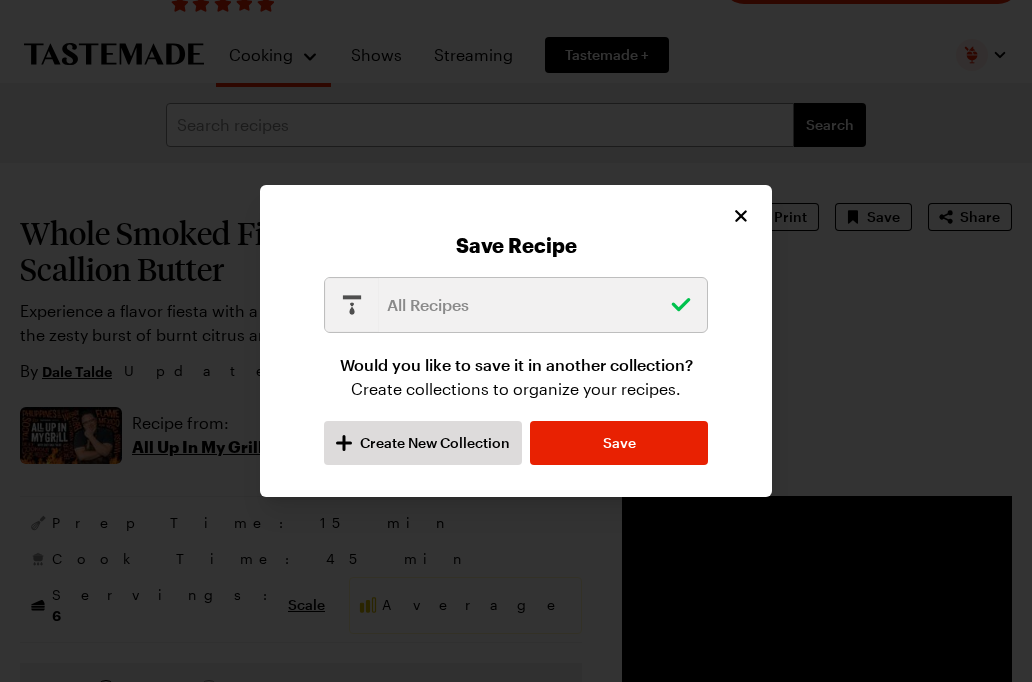 click on "Save" at bounding box center [619, 443] 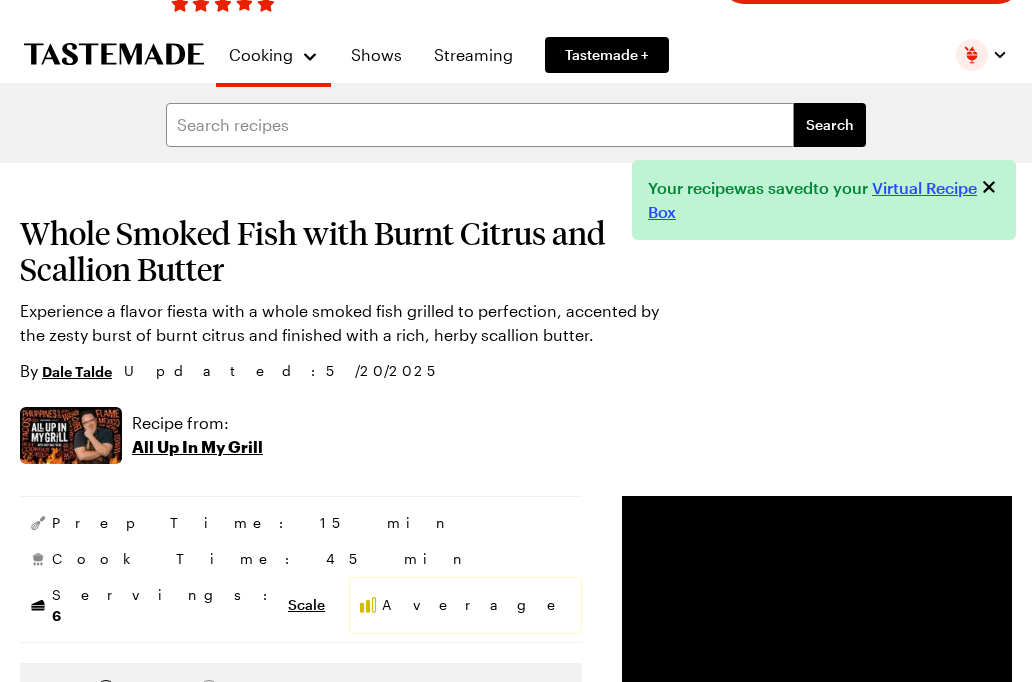 type on "x" 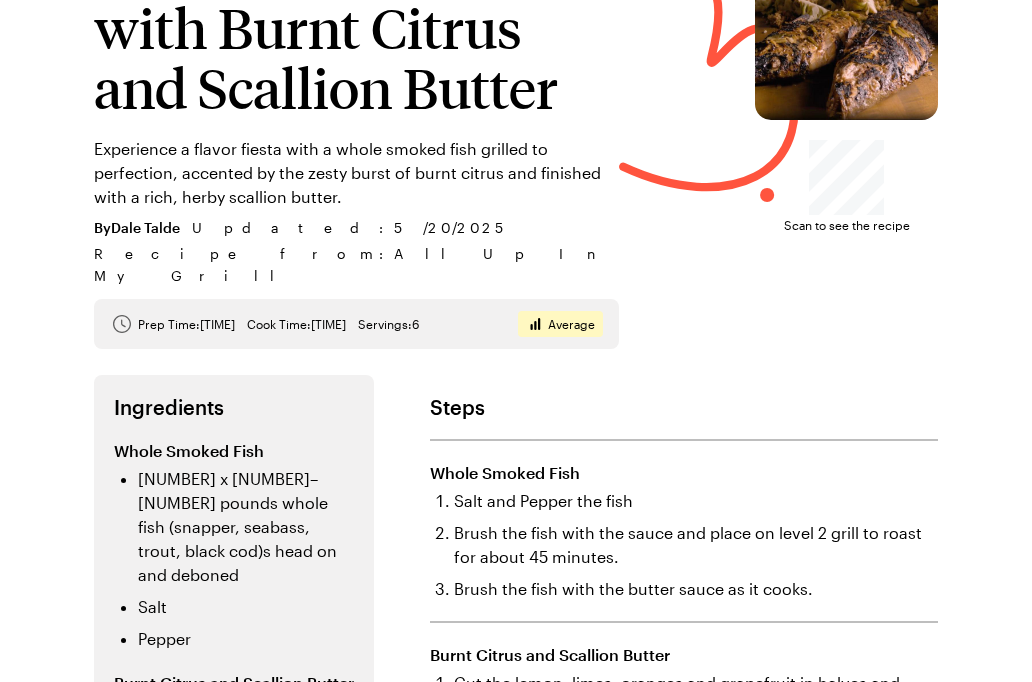 scroll, scrollTop: 0, scrollLeft: 0, axis: both 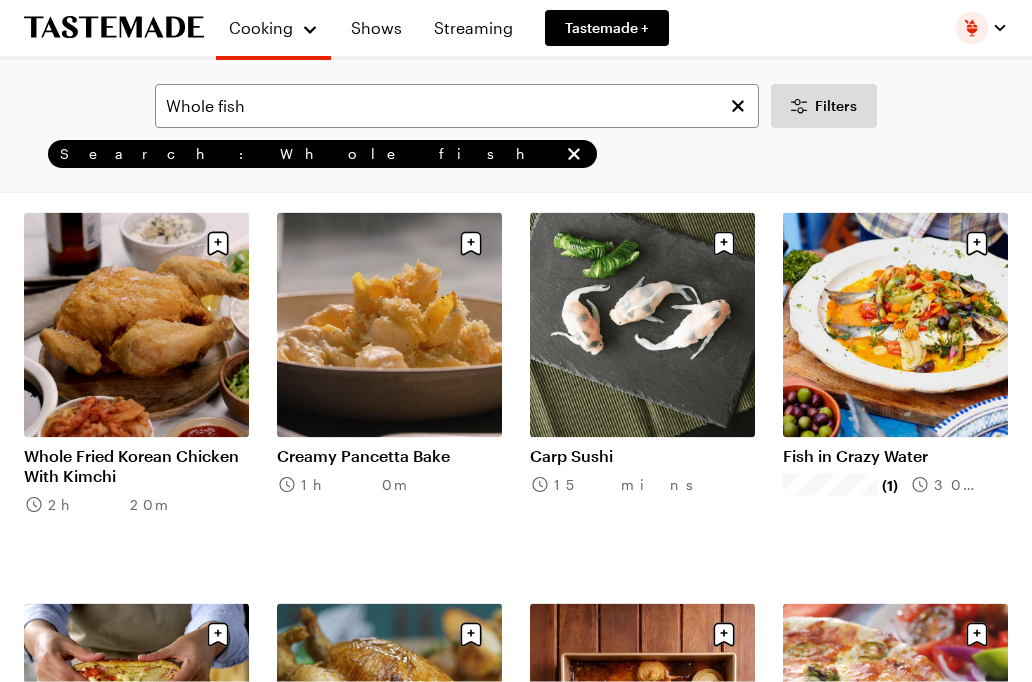 click on "Whole Fried Korean Chicken With Kimchi" at bounding box center (136, 466) 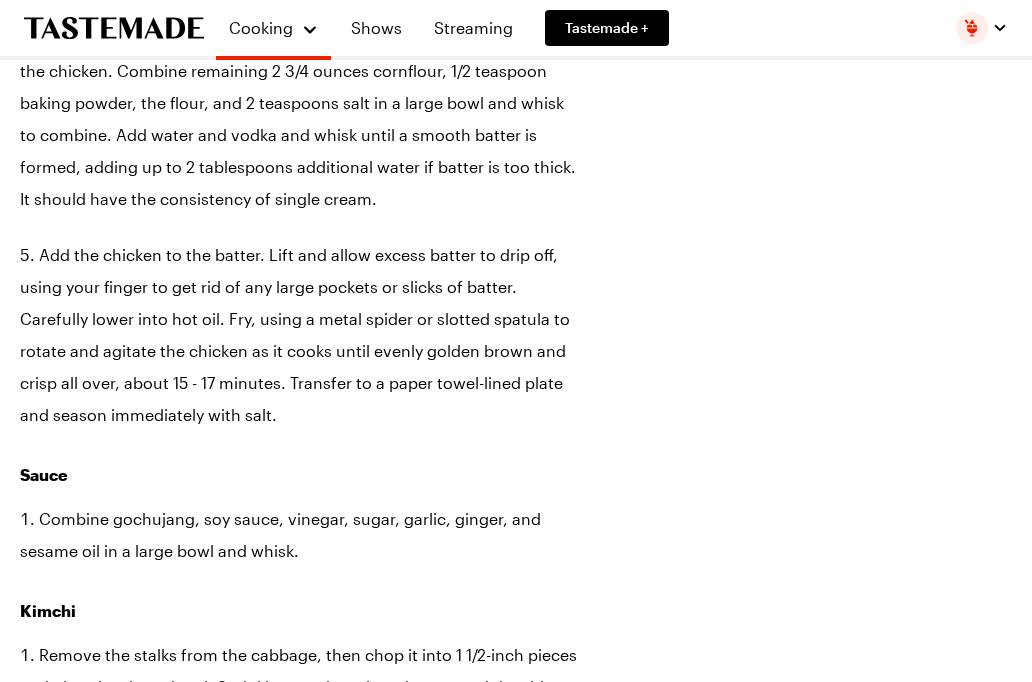 scroll, scrollTop: 0, scrollLeft: 0, axis: both 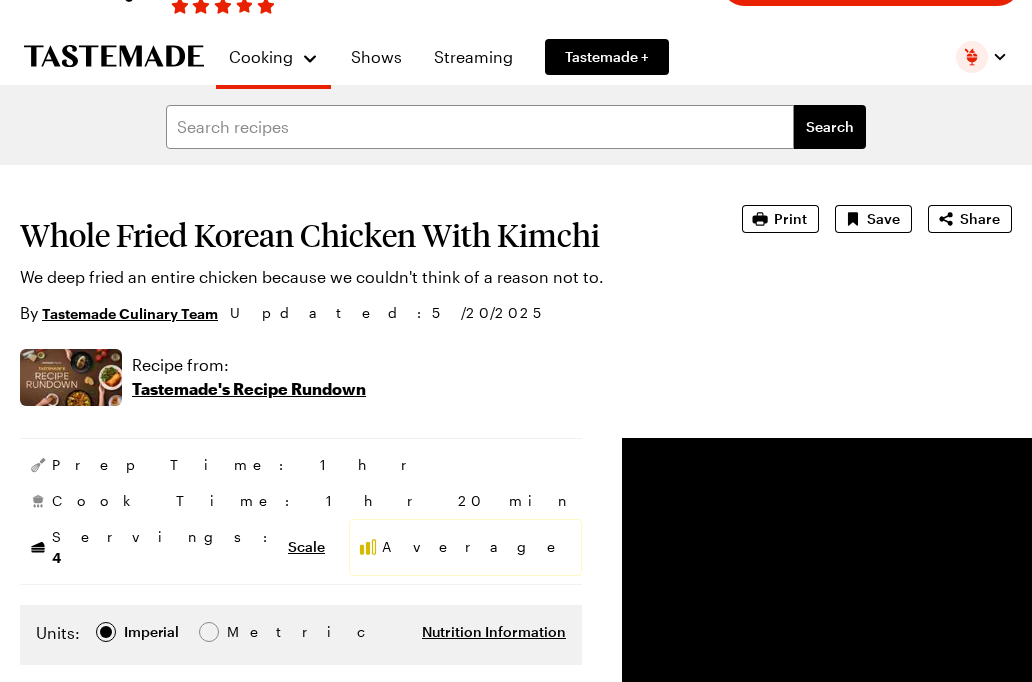 click on "Whole Fried Korean Chicken With Kimchi We deep fried an entire chicken because we couldn't think of a reason not to. By Tastemade Culinary Team Updated :  5/20/2025 Print Save Share Recipe from: Tastemade's Recipe Rundown Prep Time: 1 hr Cook Time: 1 hr 20 min Servings:   4 Scale Average Units: Imperial Imperial Metric Metric Nutrition Information Ingredients Chicken 1 whole small chicken, spatchcocked Salt 3 1/2 ounces cornflour 1 teaspoon baking powder 2 1/4 ounces plain flour 4 1/2 fluid ounces cold water 4 1/4 fluid ounces vodka Sauce 4 tablespoons gochujang 2 tablespoons soy sauce 1 tablespoon rice wine vinegar 2 tablespoons honey 2 cloves garlic, grated 1 teaspoon grated fresh ginger 1 tablespoon toasted sesame oil Kimchi 1/2 Chinese cabbage, quartered 4 tablespoons sea salt 6 garlic cloves 1 thumb-sized piece of ginger, peeled 2 teaspoons caster sugar 2 tablespoons Korean shrimp paste 3 tablespoons dried gochugaru 3 1/2 ounces daikon, chopped into matchsticks 6 spring onions, chopped into matchsticks" at bounding box center (516, 2461) 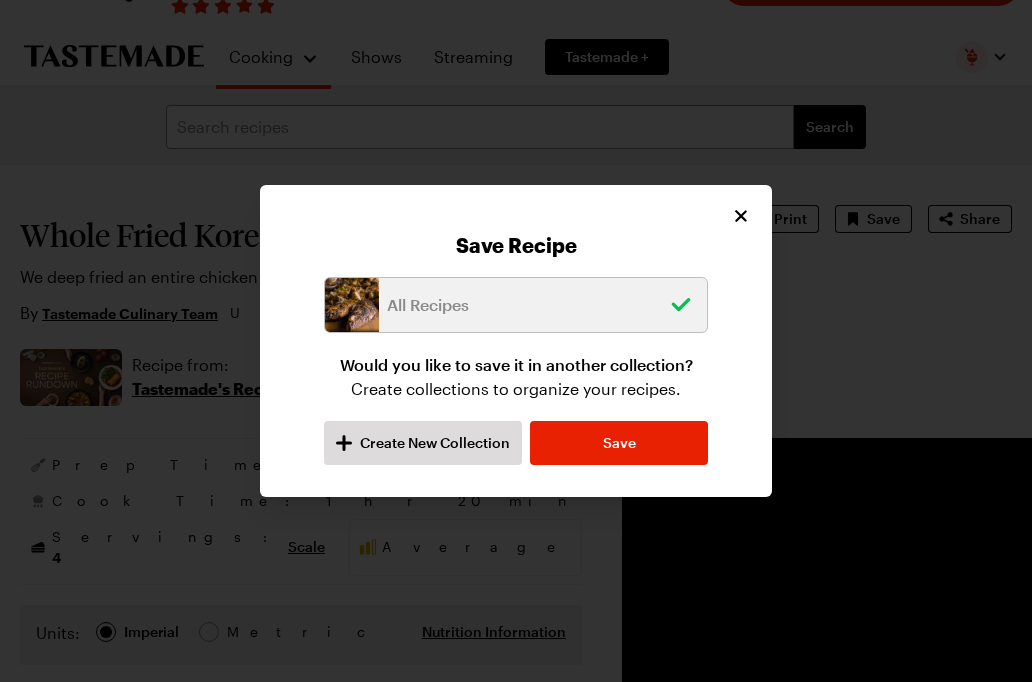 click on "Save" at bounding box center [619, 443] 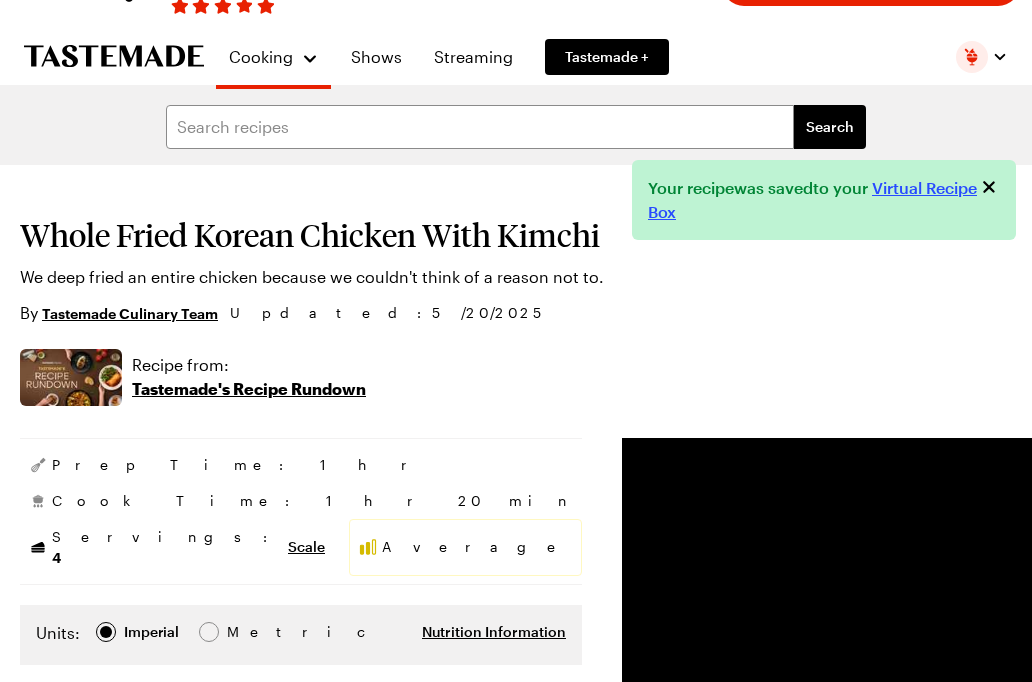 type on "x" 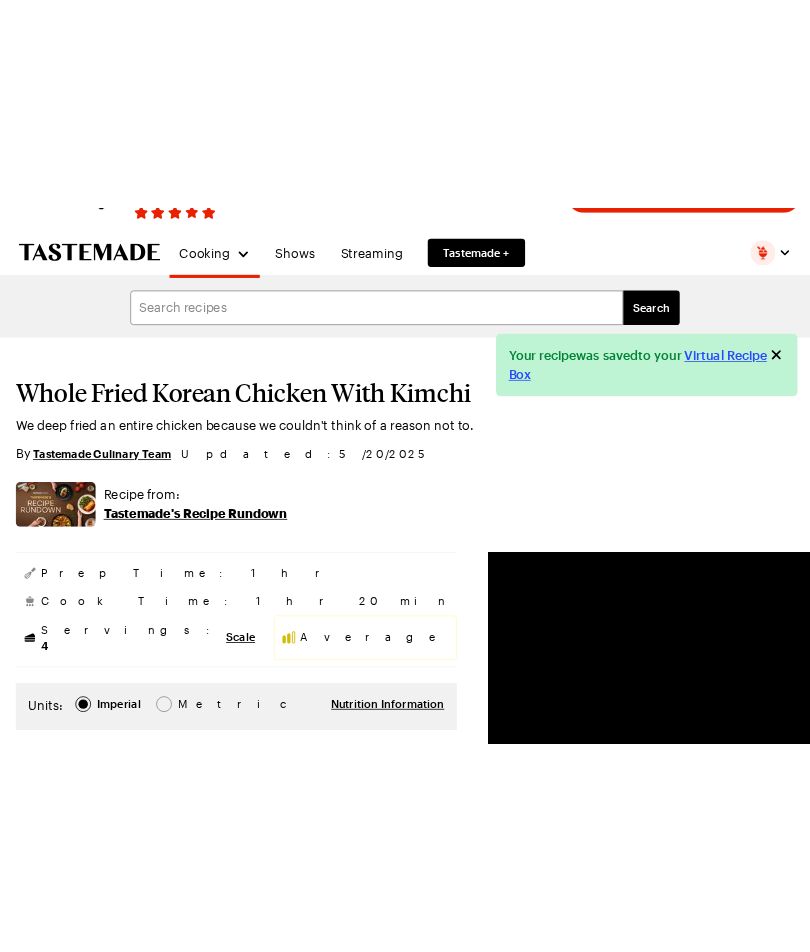 scroll, scrollTop: 0, scrollLeft: 0, axis: both 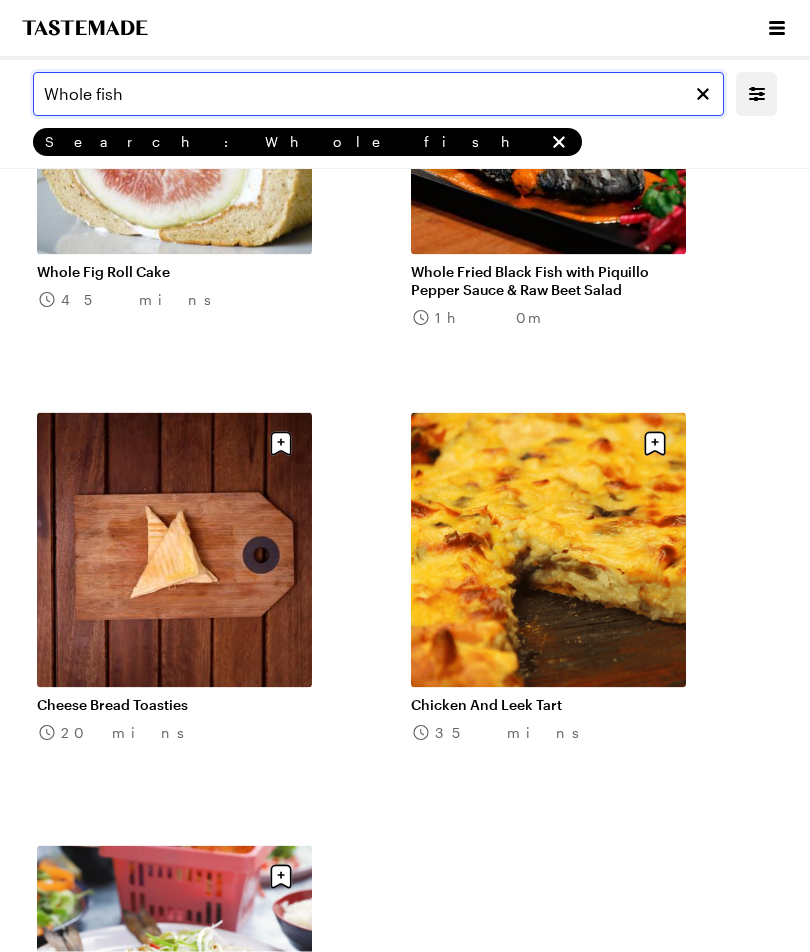 click on "Whole fish" at bounding box center (378, 94) 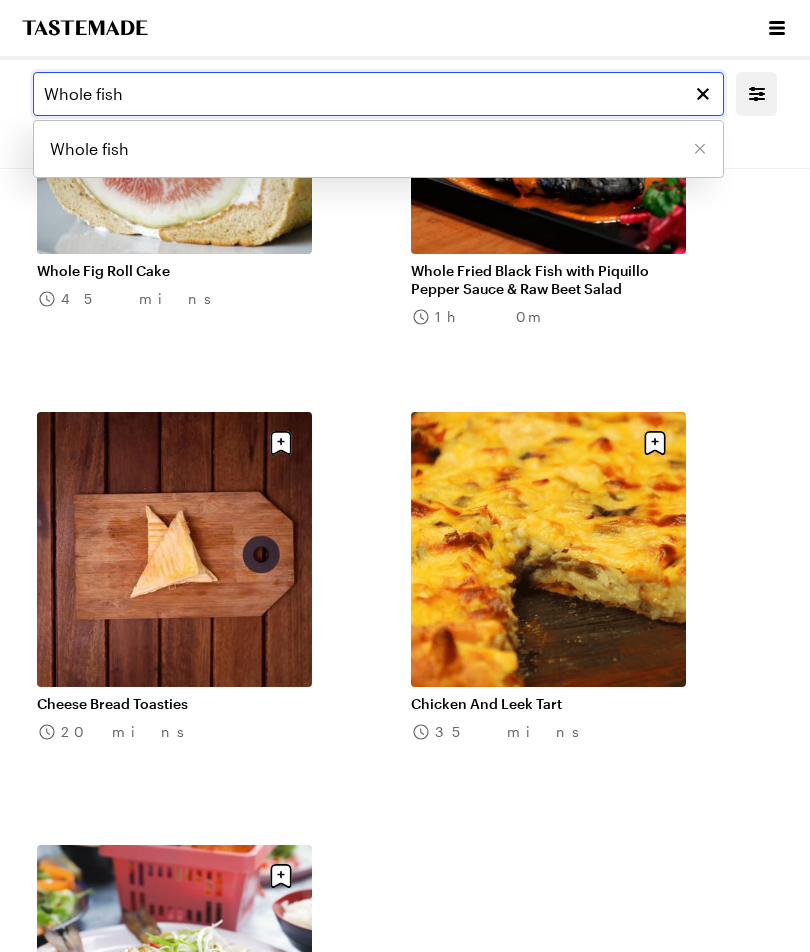 scroll, scrollTop: 8212, scrollLeft: 0, axis: vertical 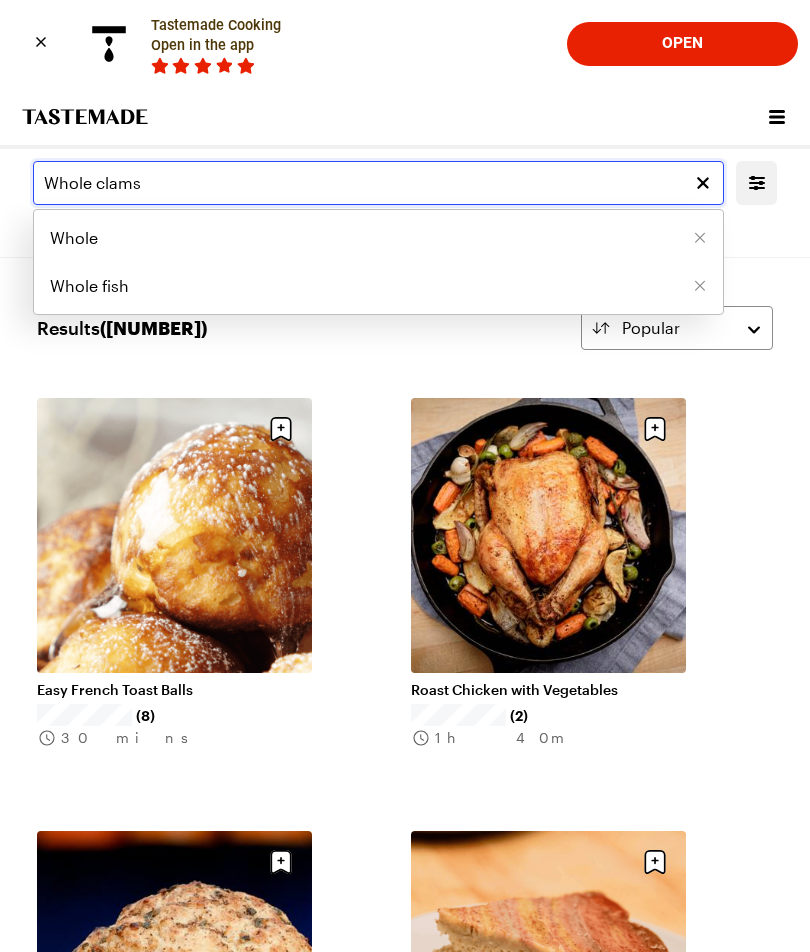 type on "Whole clams" 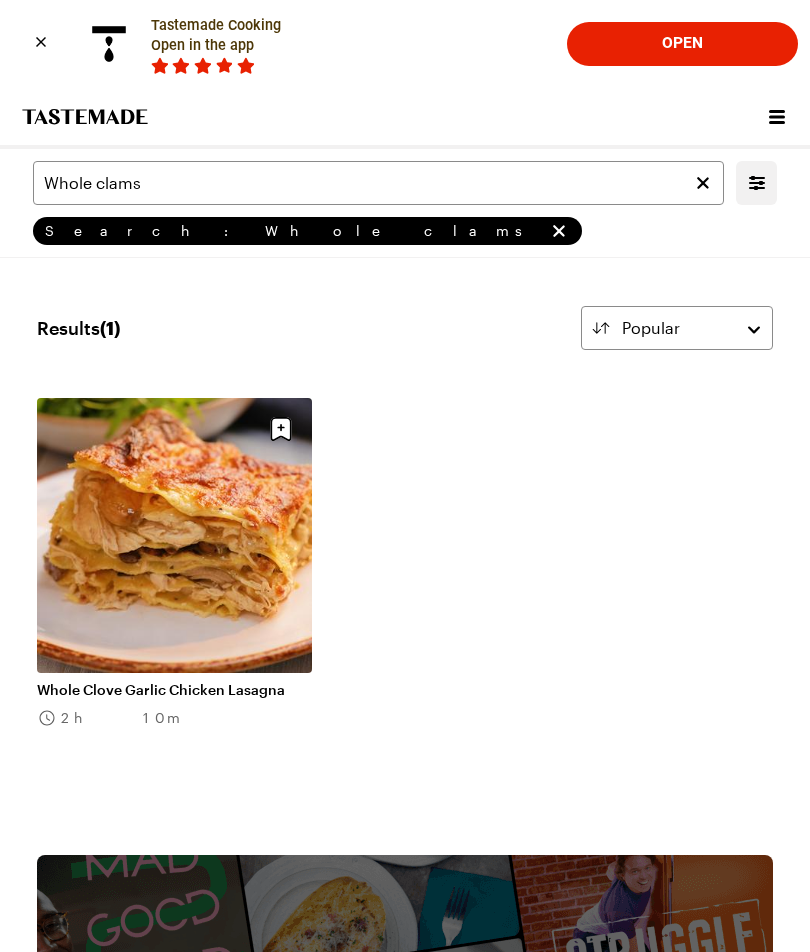 click at bounding box center (703, 183) 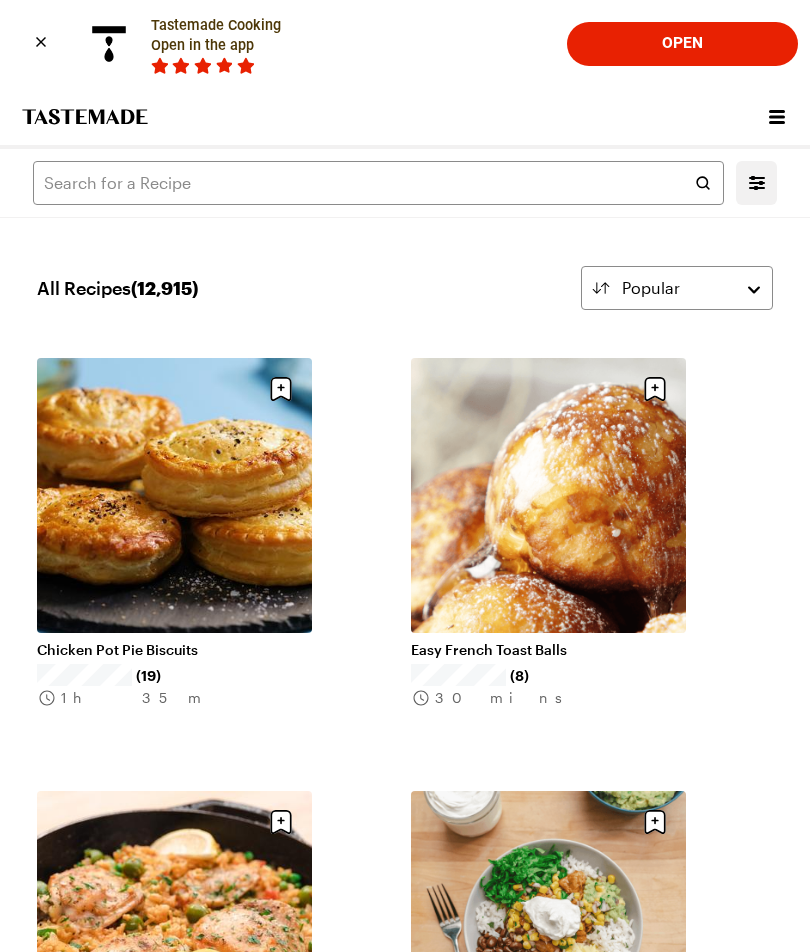 click on "Filters Search" at bounding box center (405, 183) 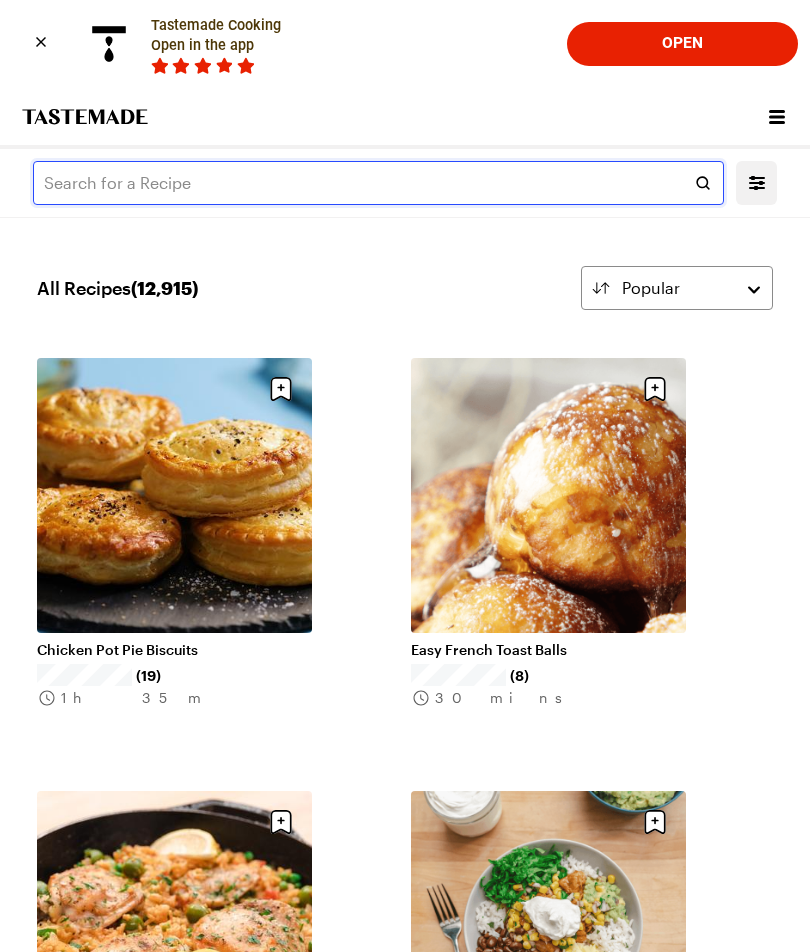 click at bounding box center [378, 183] 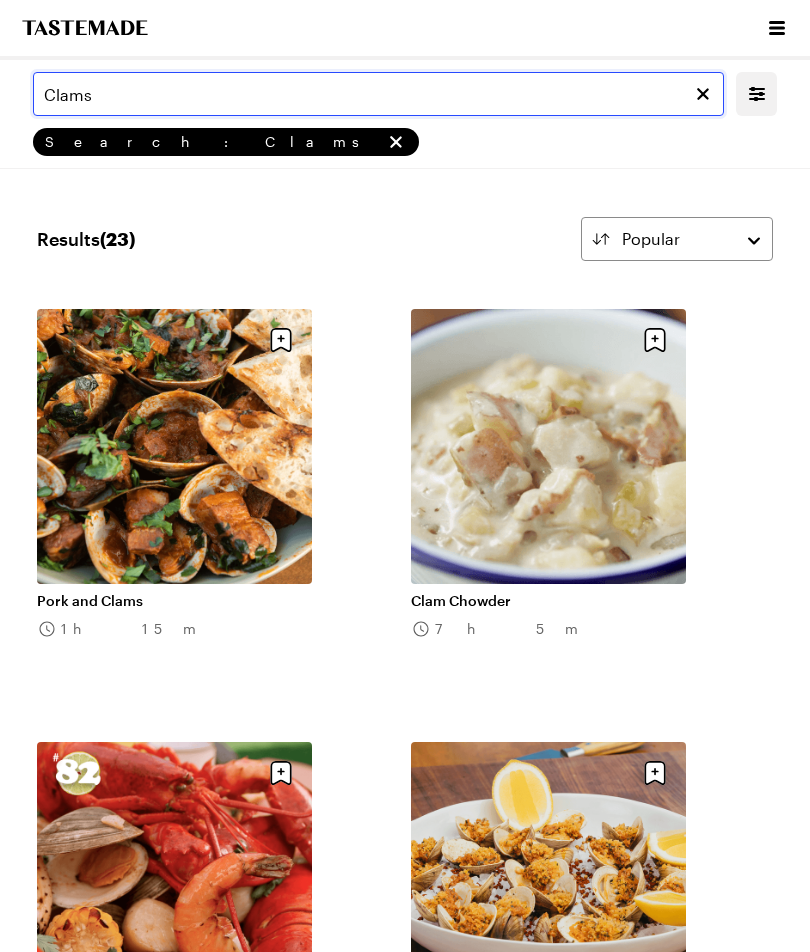 type on "Clams" 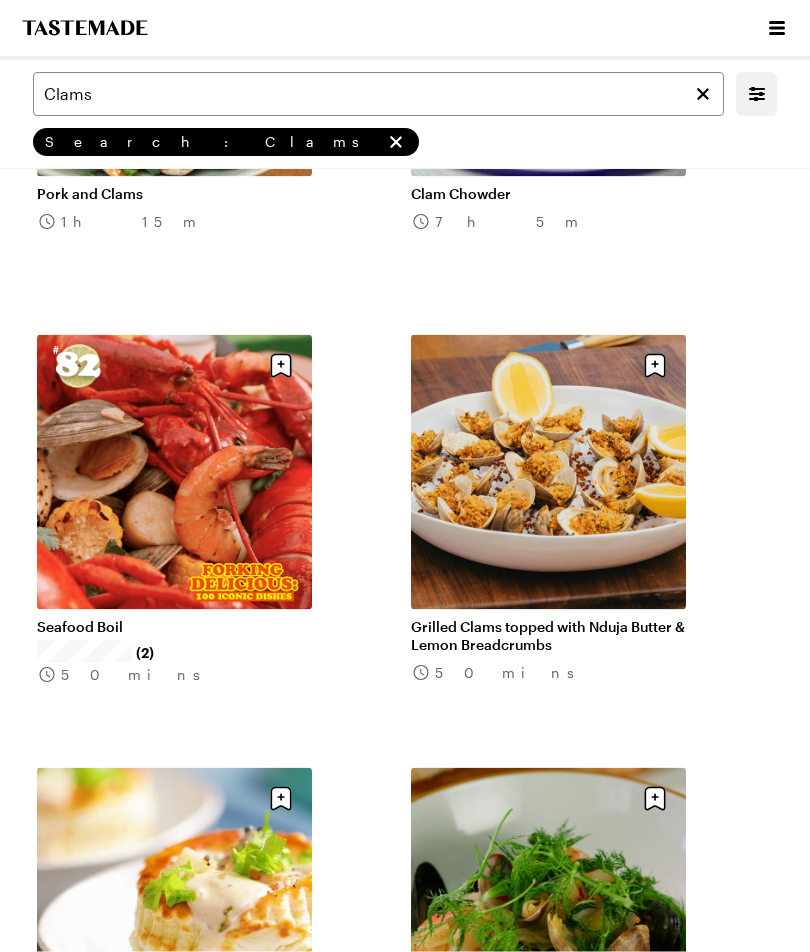 scroll, scrollTop: 497, scrollLeft: 0, axis: vertical 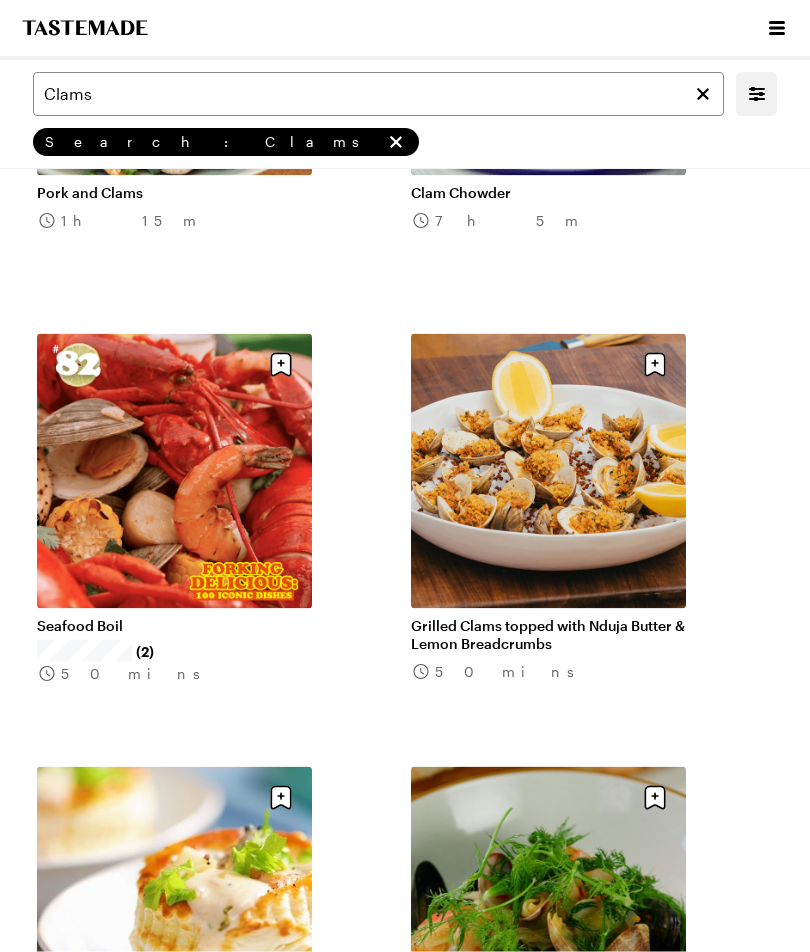 click 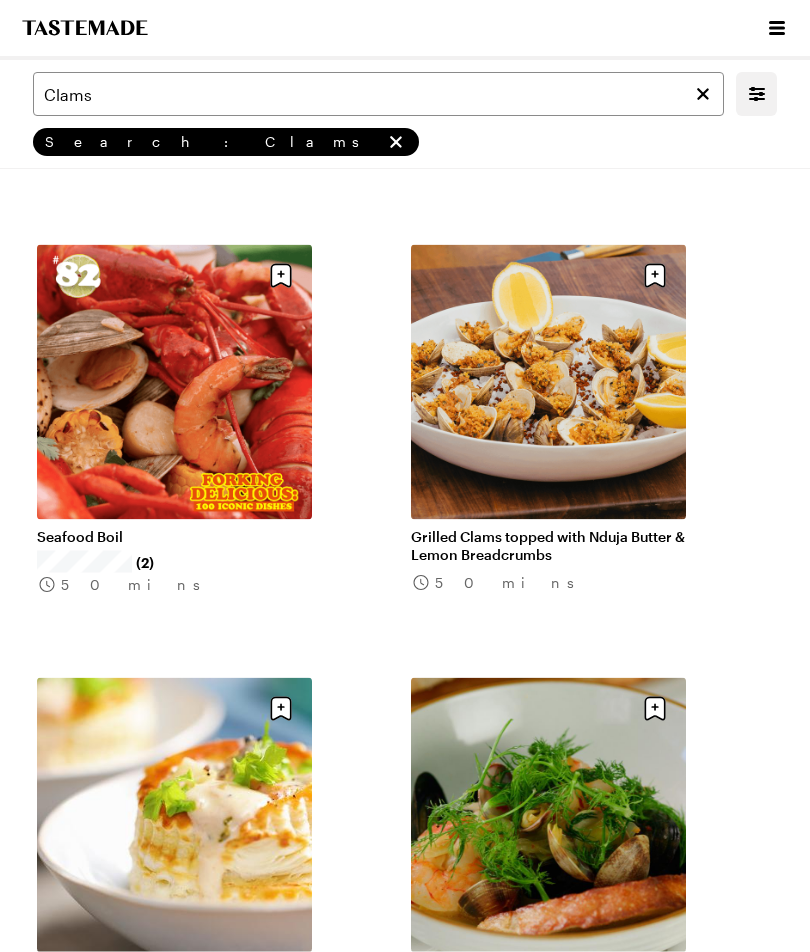 scroll, scrollTop: 498, scrollLeft: 0, axis: vertical 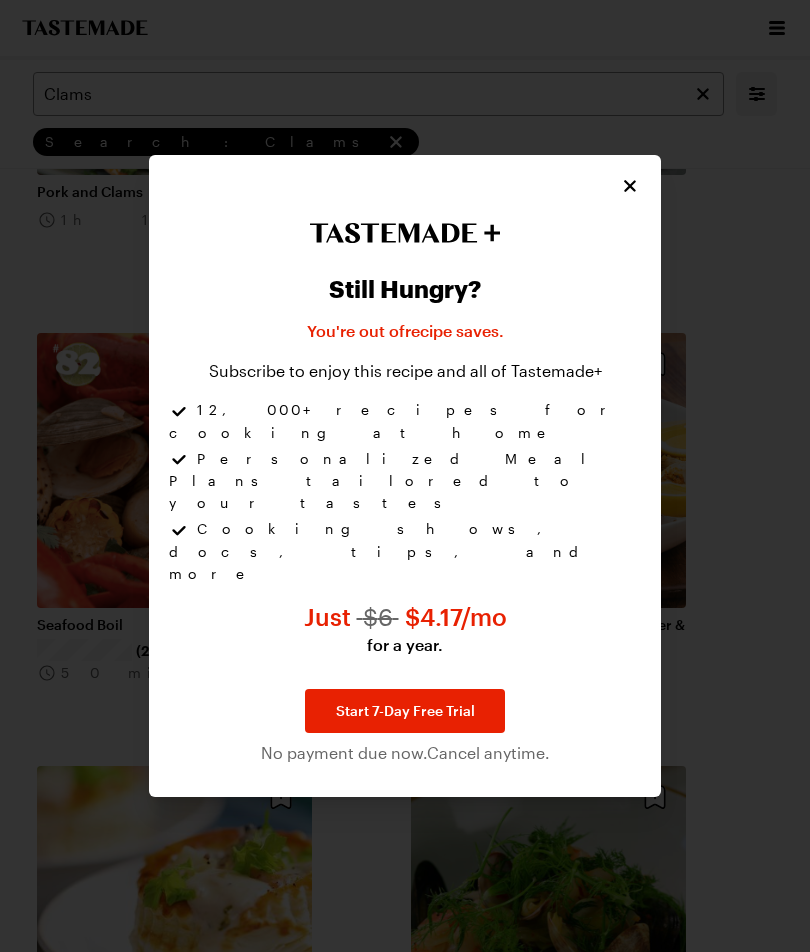 click on "Still Hungry? You're out of  recipe saves . Subscribe to enjoy this recipe and all of Tastemade+ 12,000+ recipes for cooking at home Personalized Meal Plans tailored to your tastes Cooking shows, docs, tips, and more Just     $ [PRICE]     $ [PRICE] /mo for a year. Start 7-Day Free Trial No payment due now.  Cancel anytime." at bounding box center [405, 475] 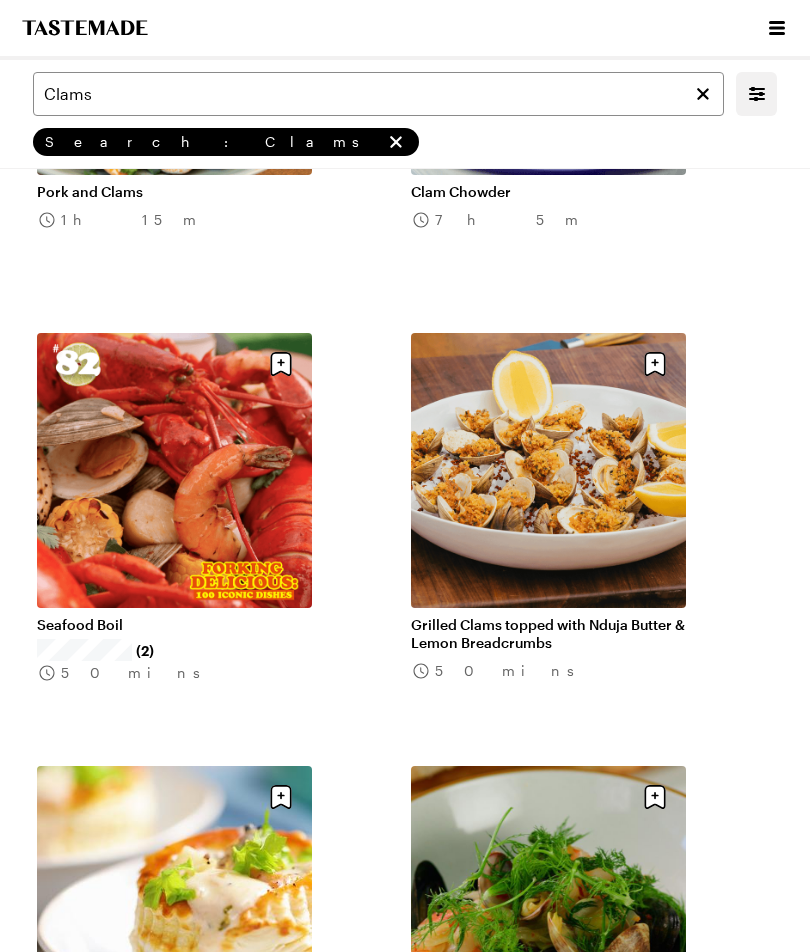 click on "Grilled Clams topped with Nduja Butter & Lemon Breadcrumbs" at bounding box center (548, 634) 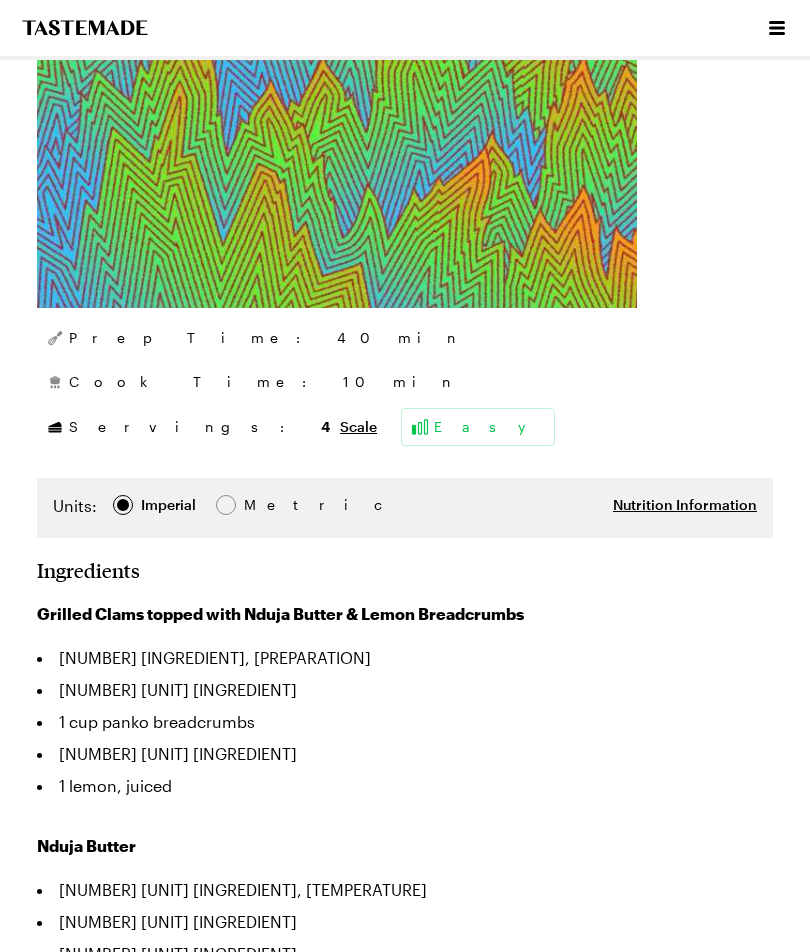 scroll, scrollTop: 0, scrollLeft: 0, axis: both 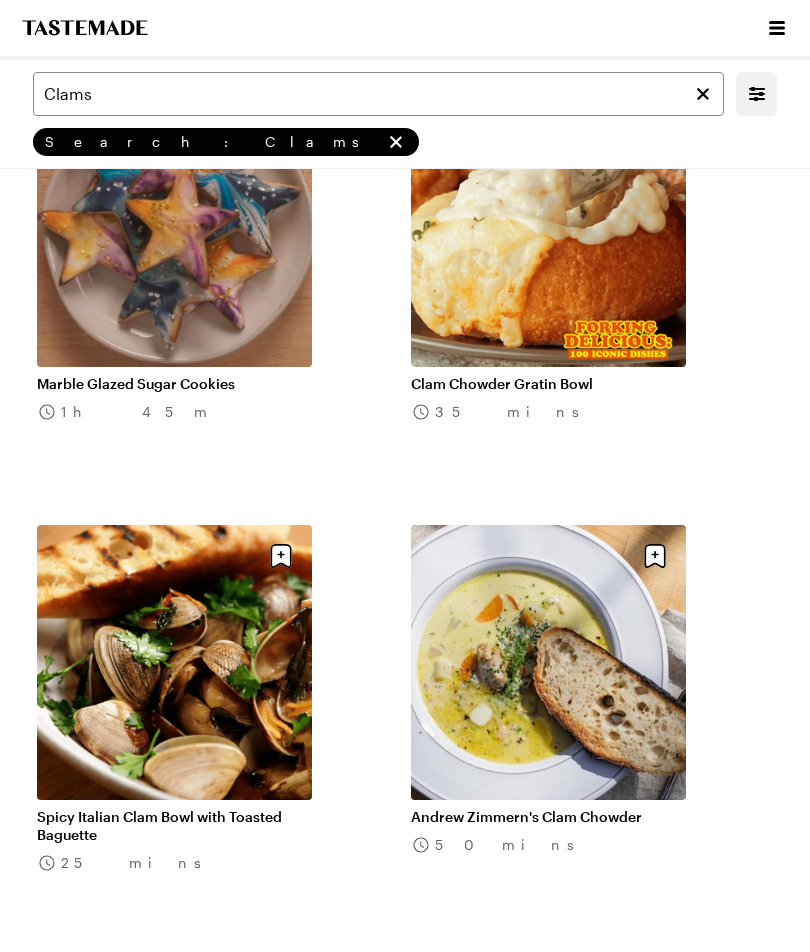 click on "Clam Chowder Gratin Bowl" at bounding box center [548, 384] 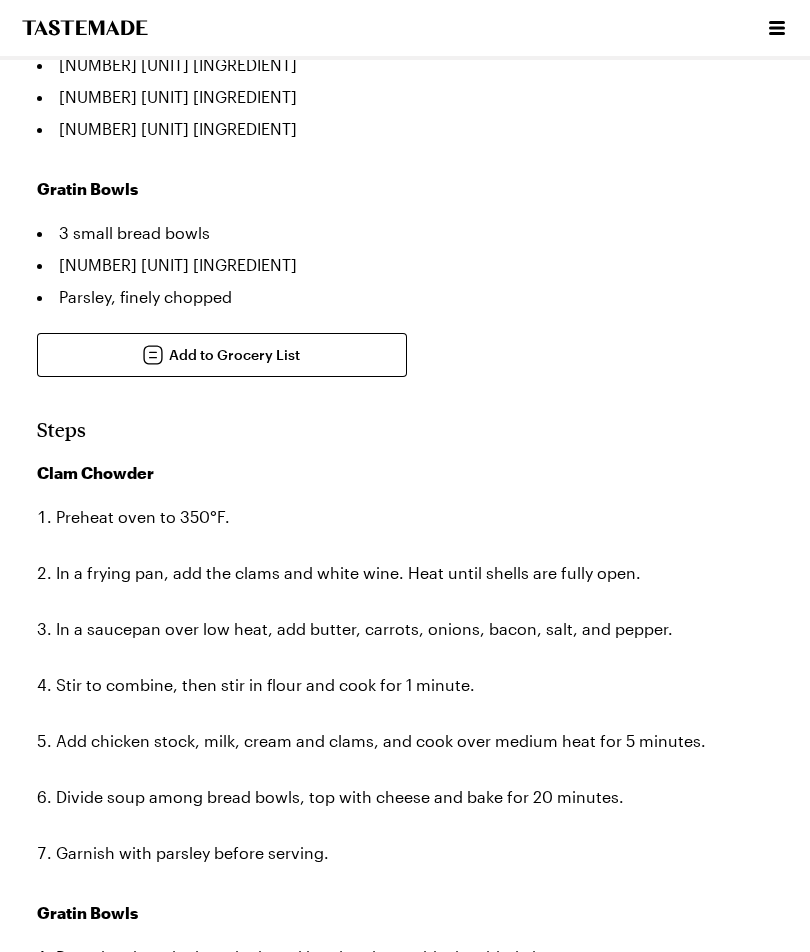 scroll, scrollTop: 0, scrollLeft: 0, axis: both 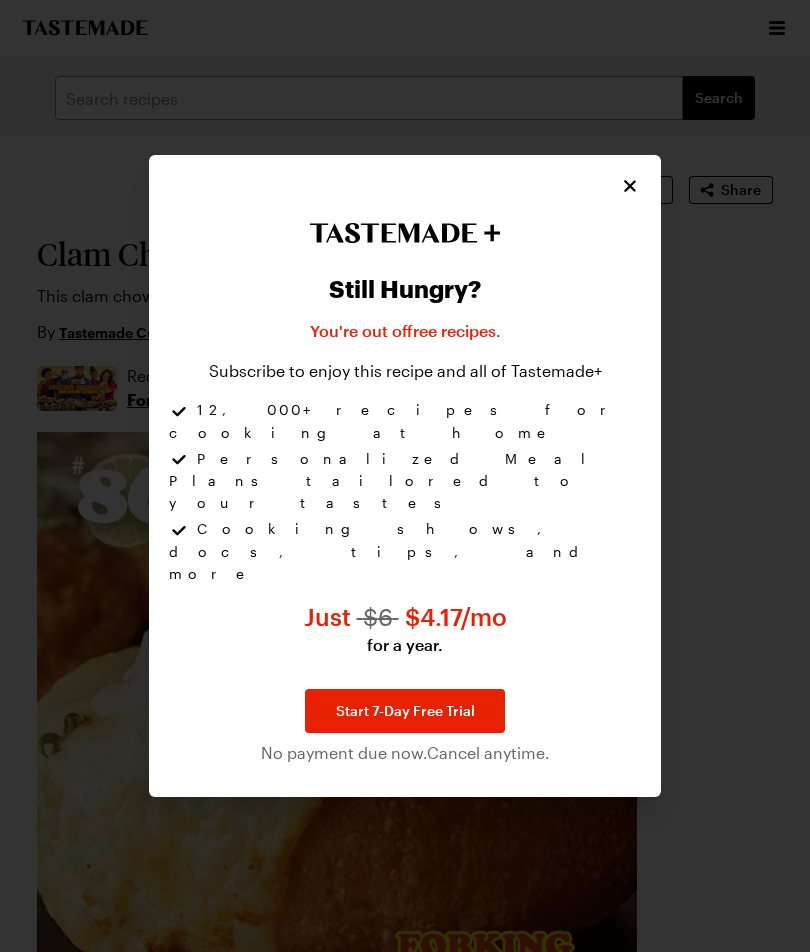 type on "x" 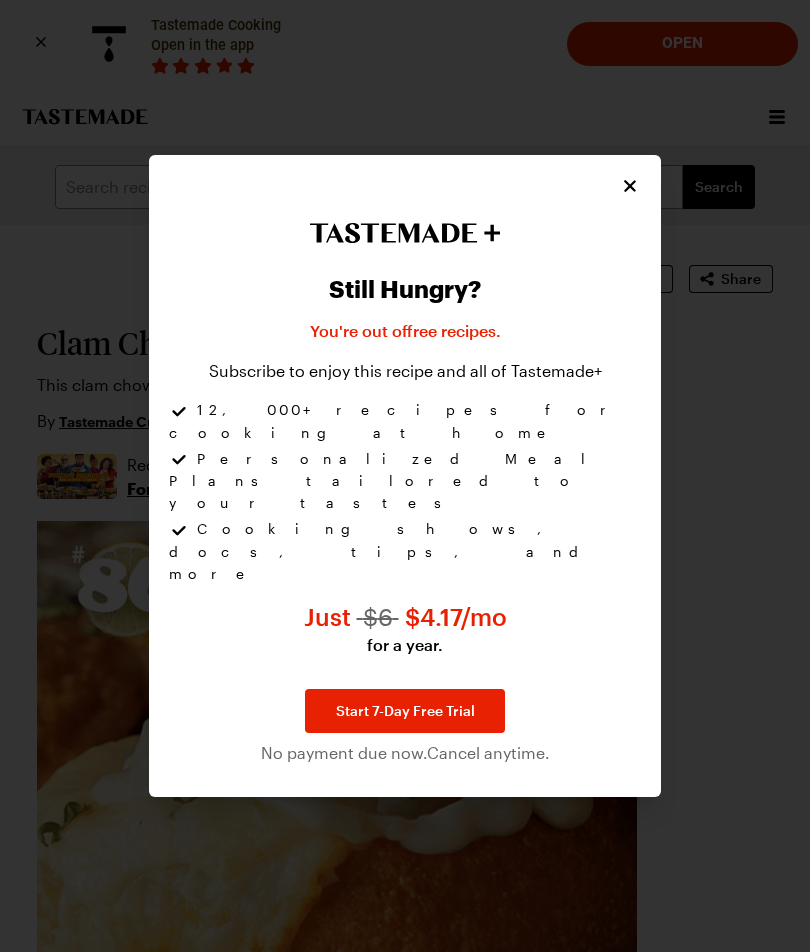 click 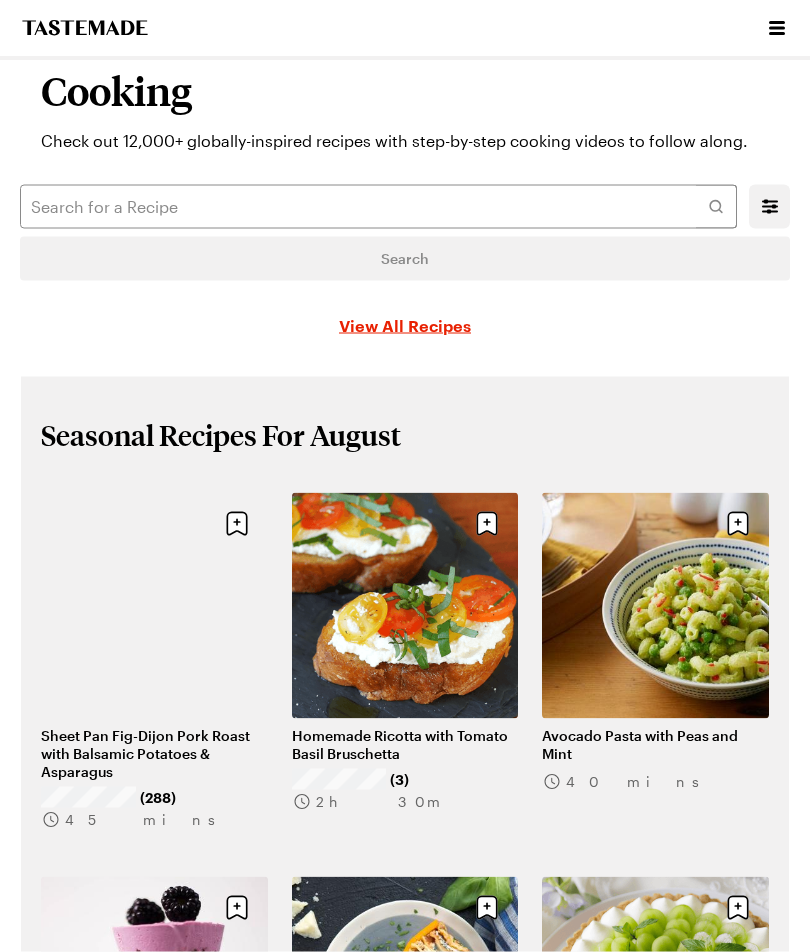 scroll, scrollTop: 0, scrollLeft: 0, axis: both 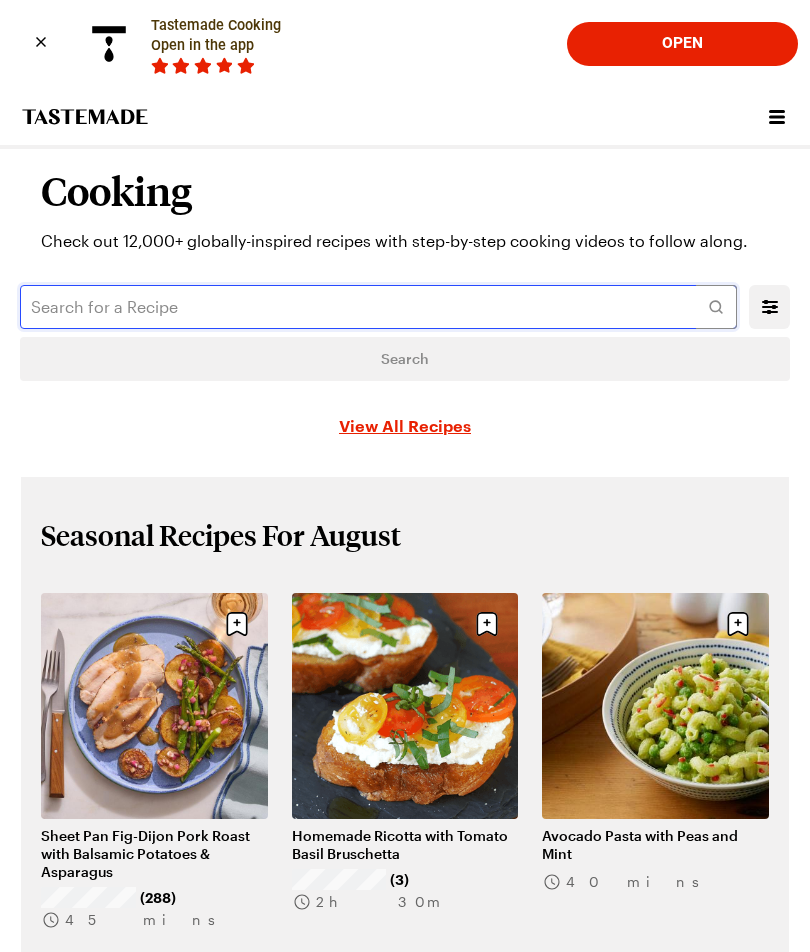 click at bounding box center [378, 307] 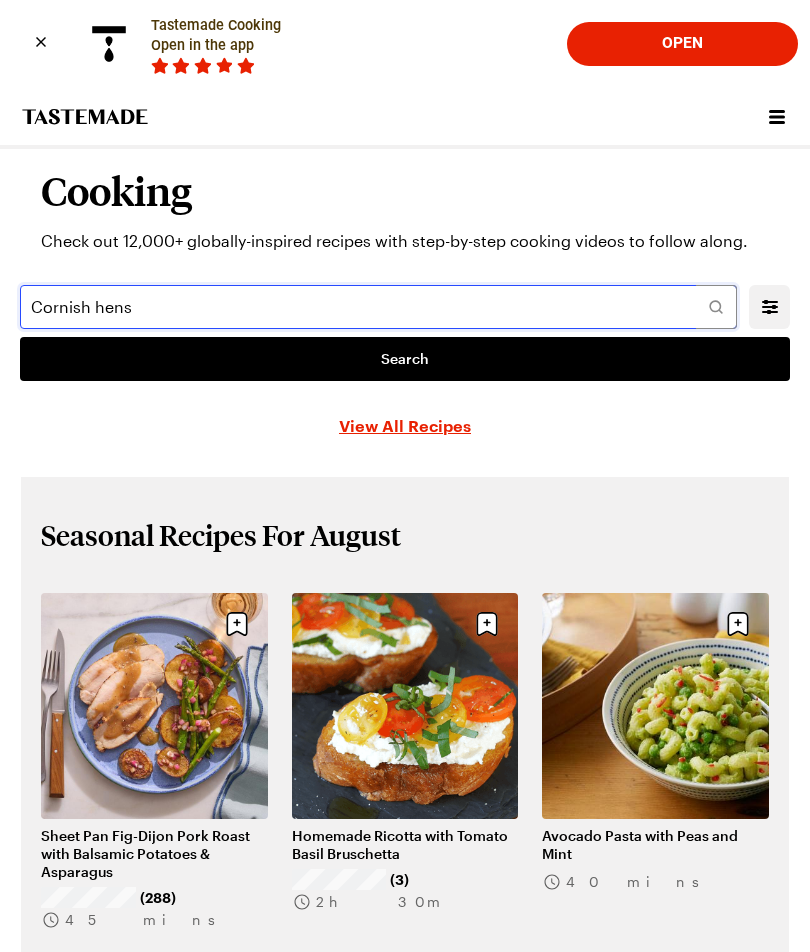 type on "Cornish hens" 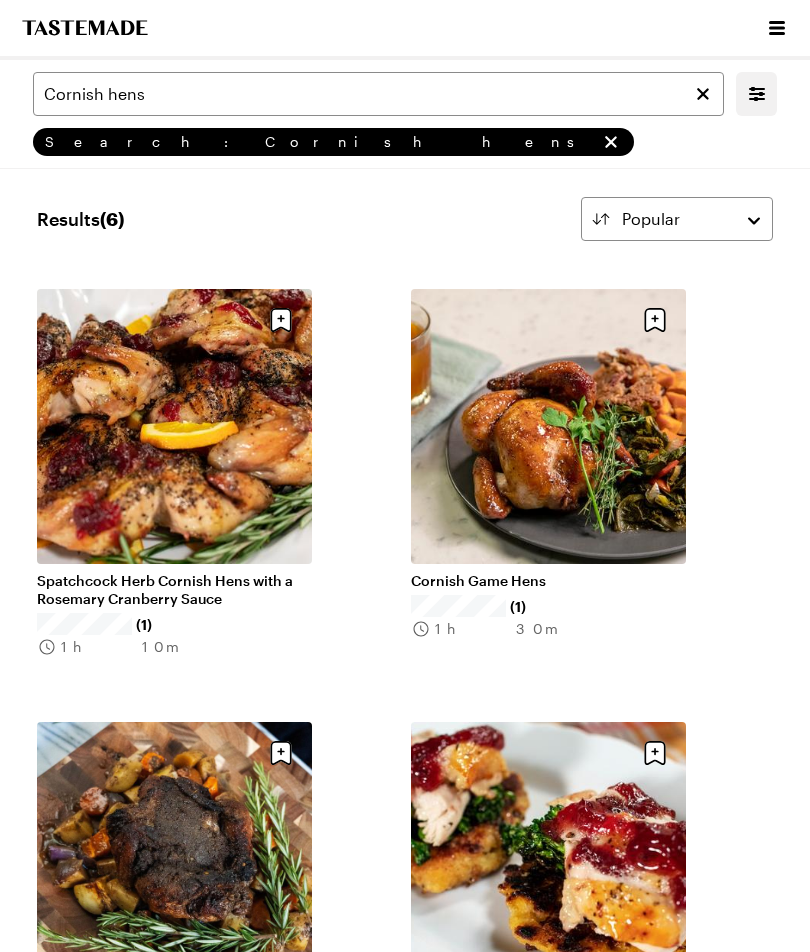 scroll, scrollTop: 0, scrollLeft: 0, axis: both 